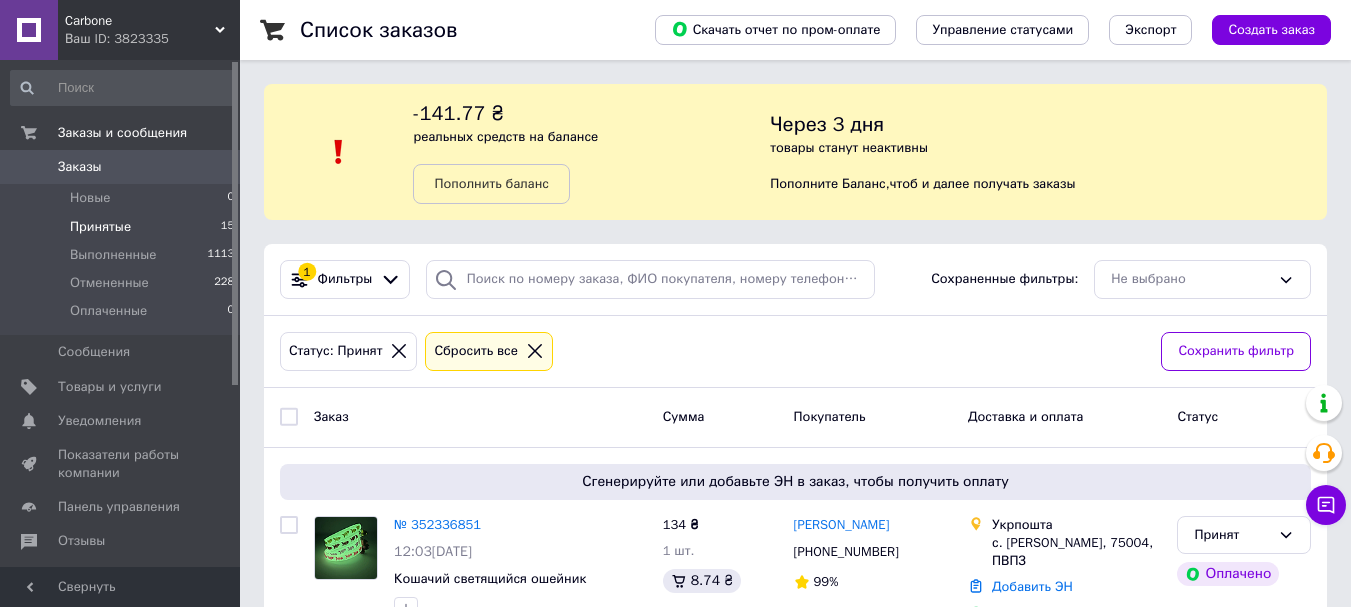 scroll, scrollTop: 0, scrollLeft: 0, axis: both 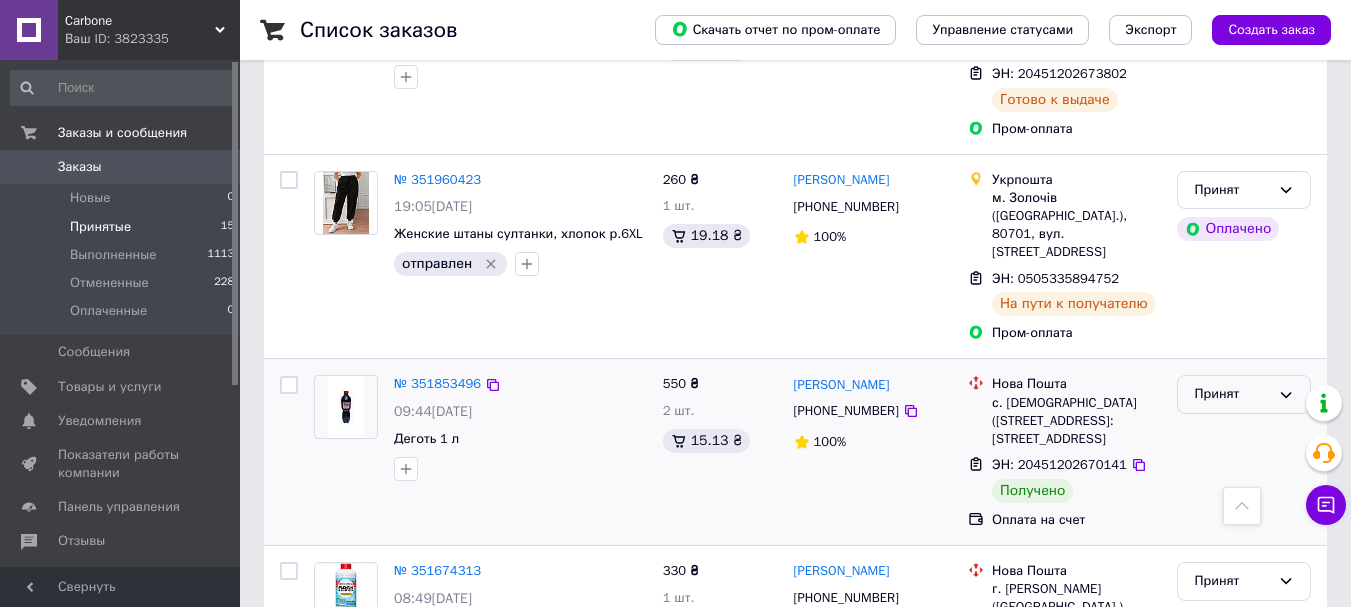 click on "Принят" at bounding box center [1244, 394] 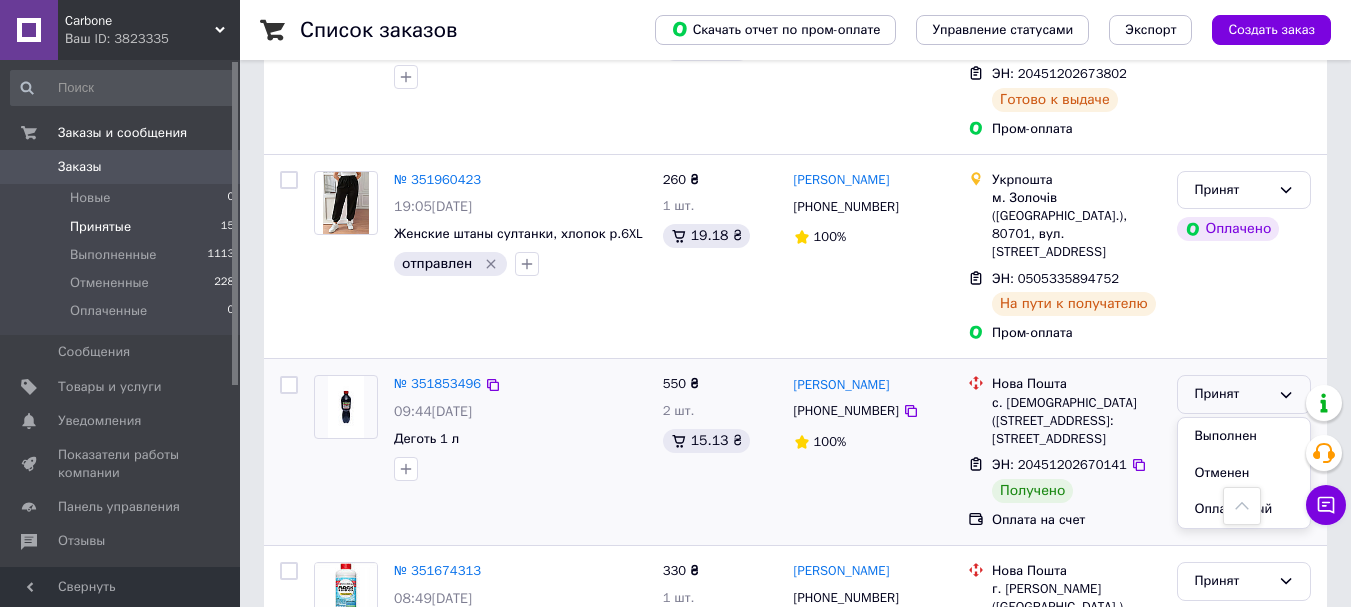 click on "Выполнен" at bounding box center (1244, 436) 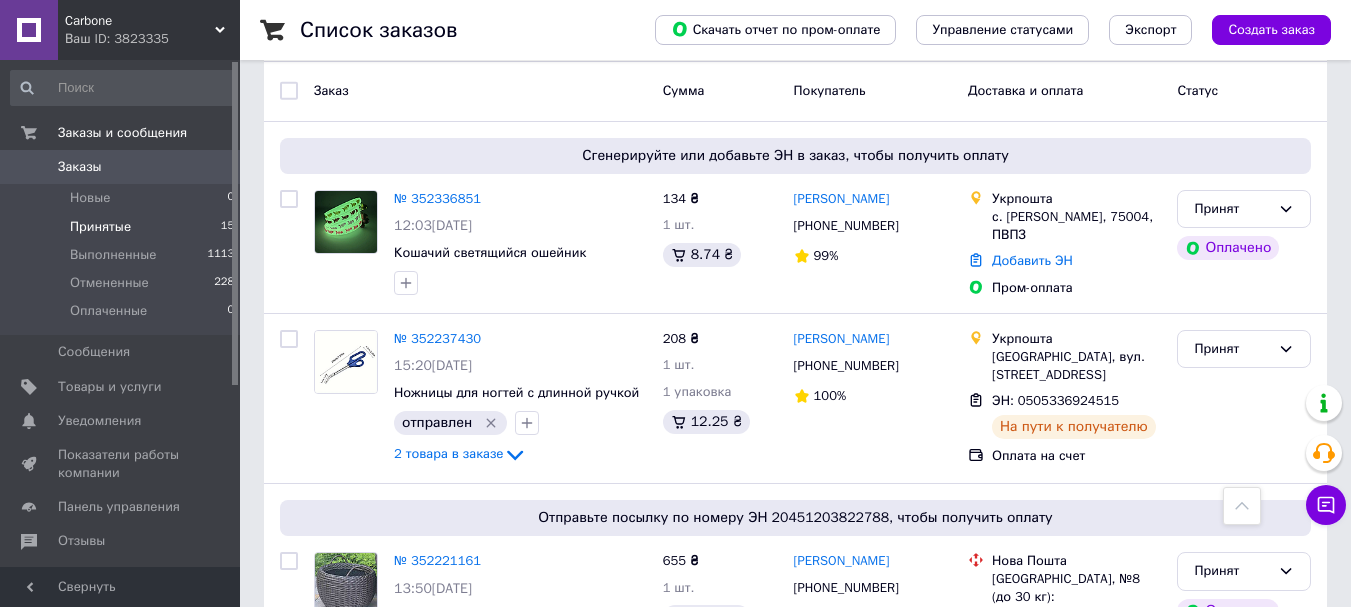 scroll, scrollTop: 261, scrollLeft: 0, axis: vertical 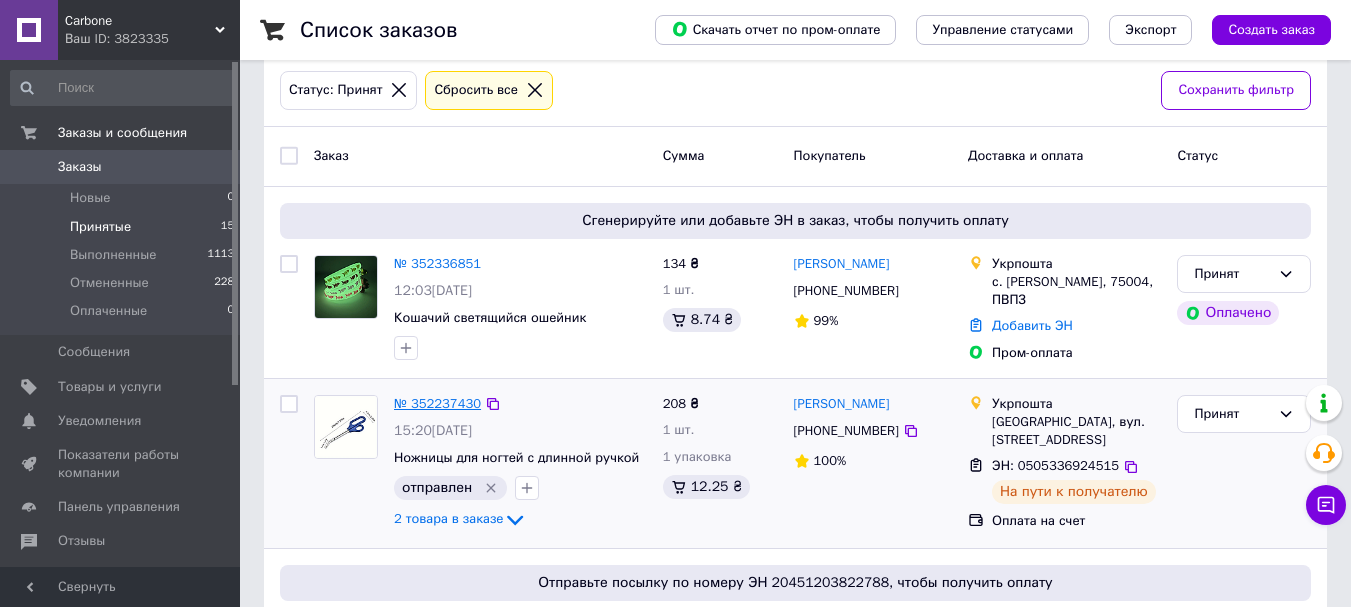 click on "№ 352237430" at bounding box center [437, 403] 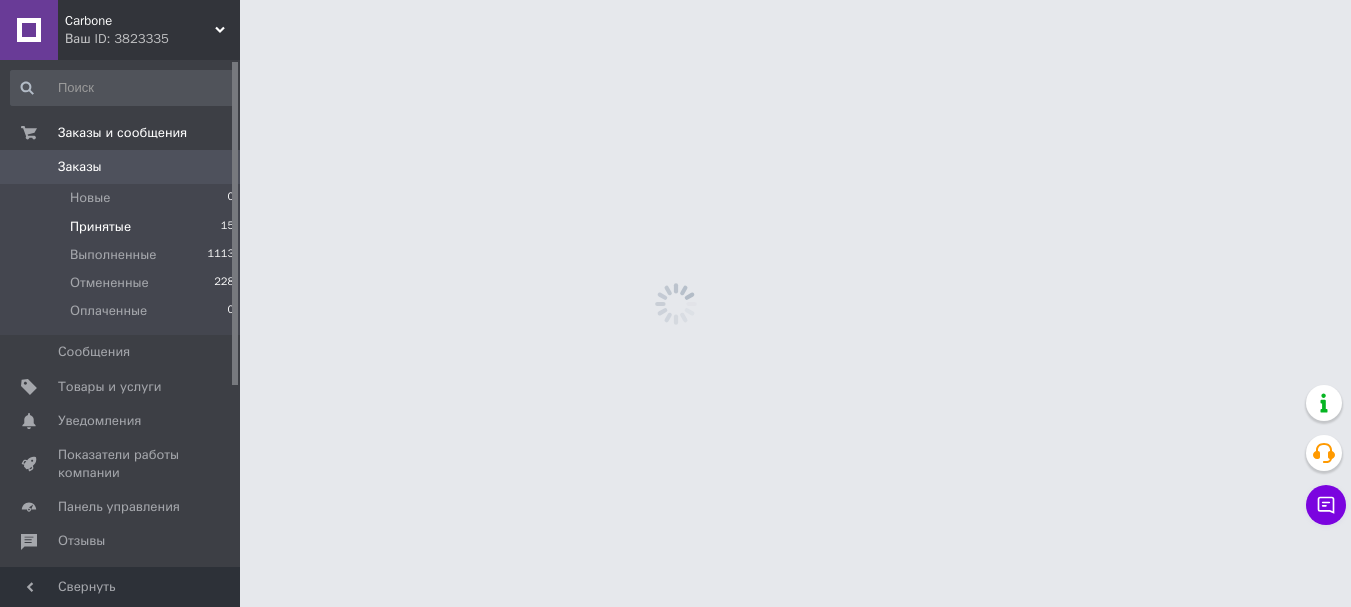 scroll, scrollTop: 0, scrollLeft: 0, axis: both 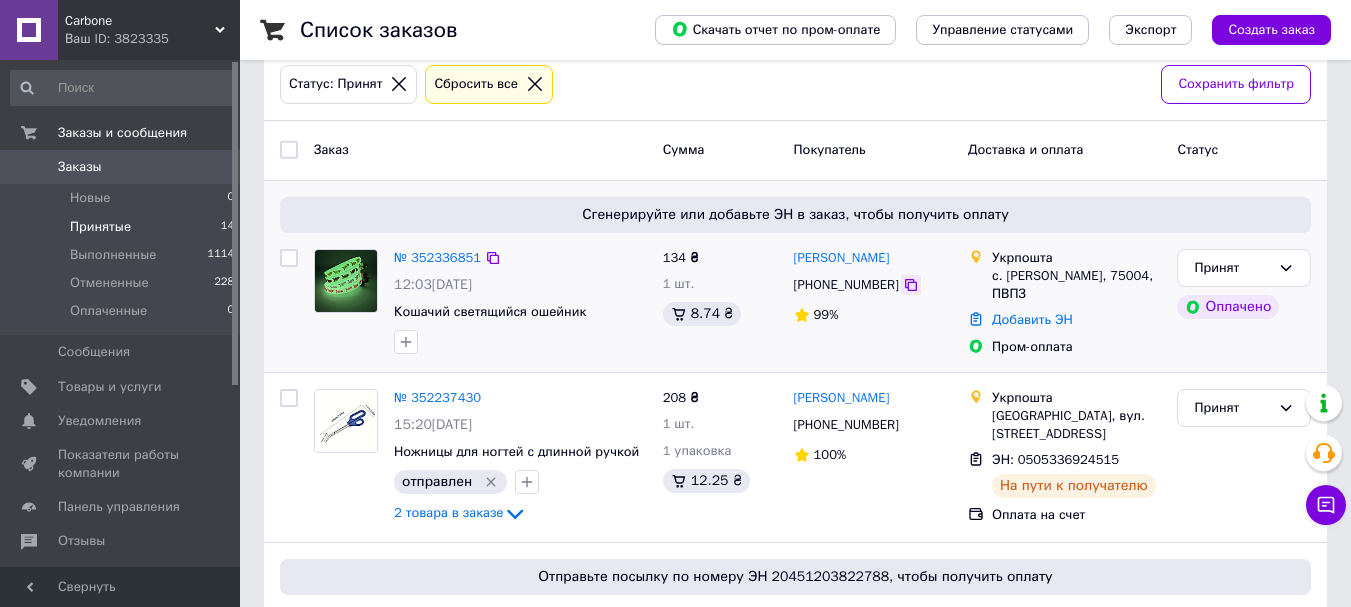 click 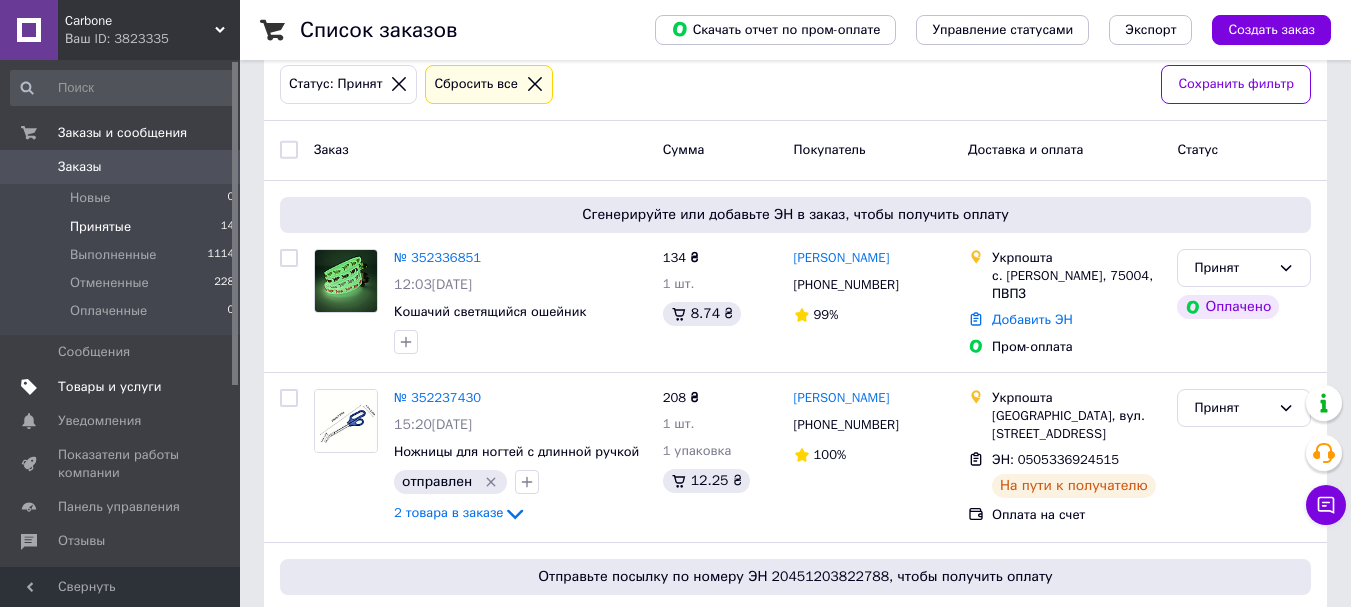 click on "Товары и услуги" at bounding box center (110, 387) 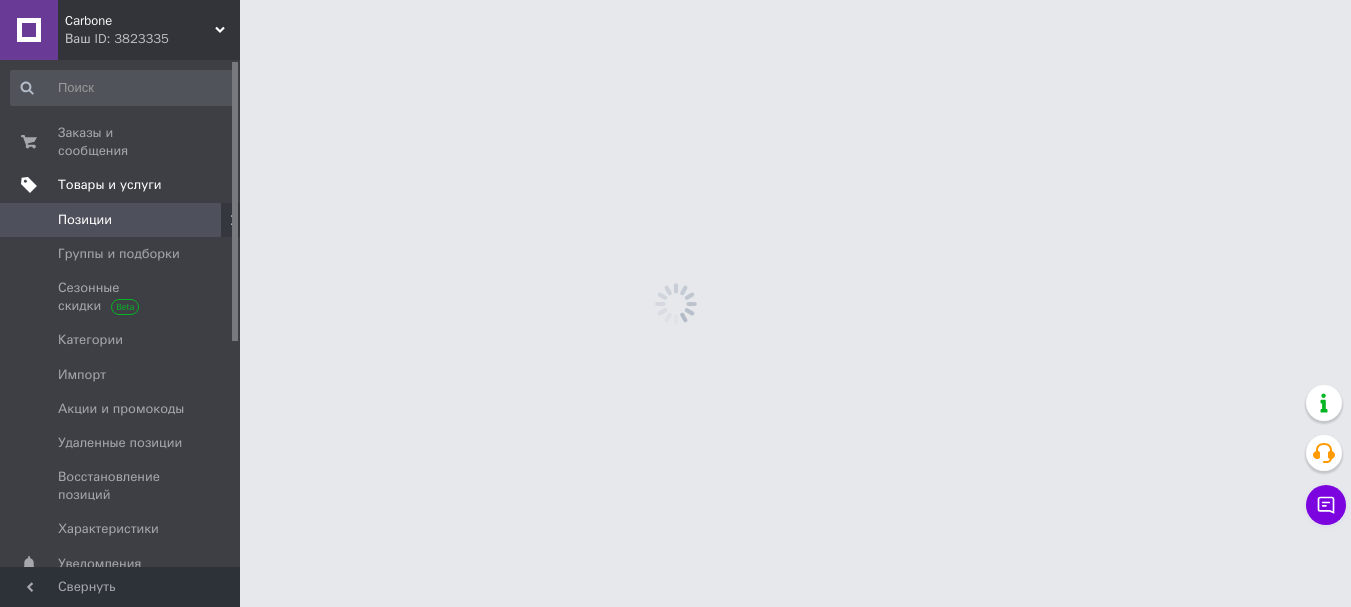 scroll, scrollTop: 0, scrollLeft: 0, axis: both 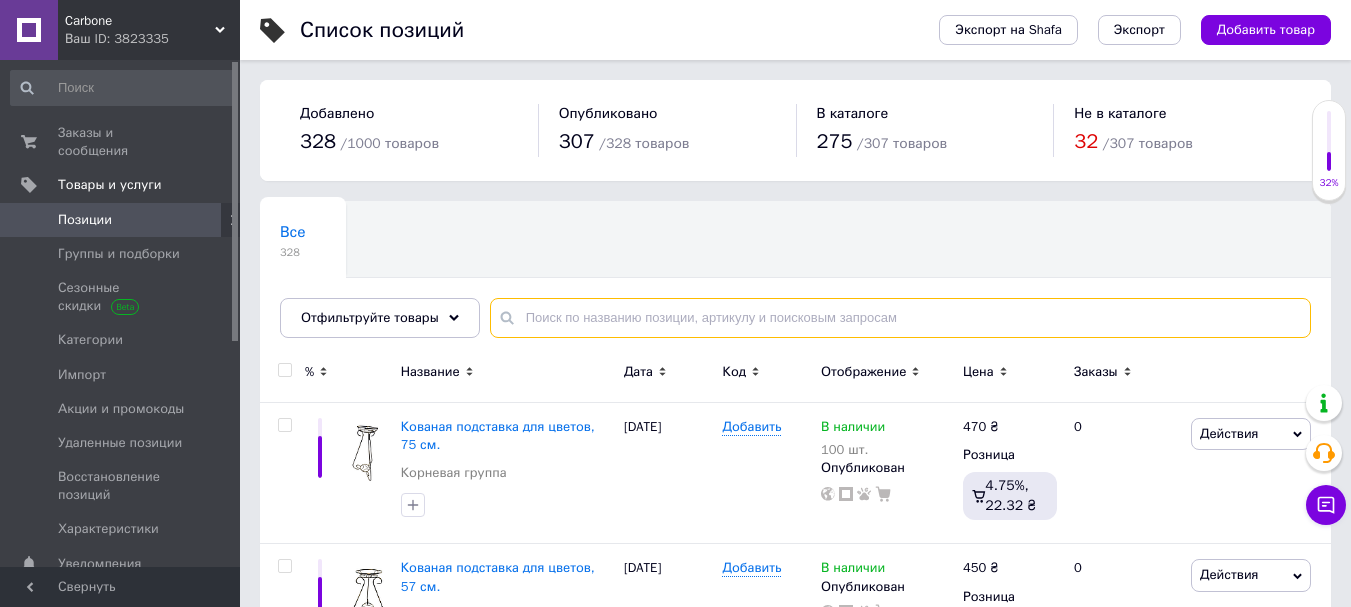 click at bounding box center (900, 318) 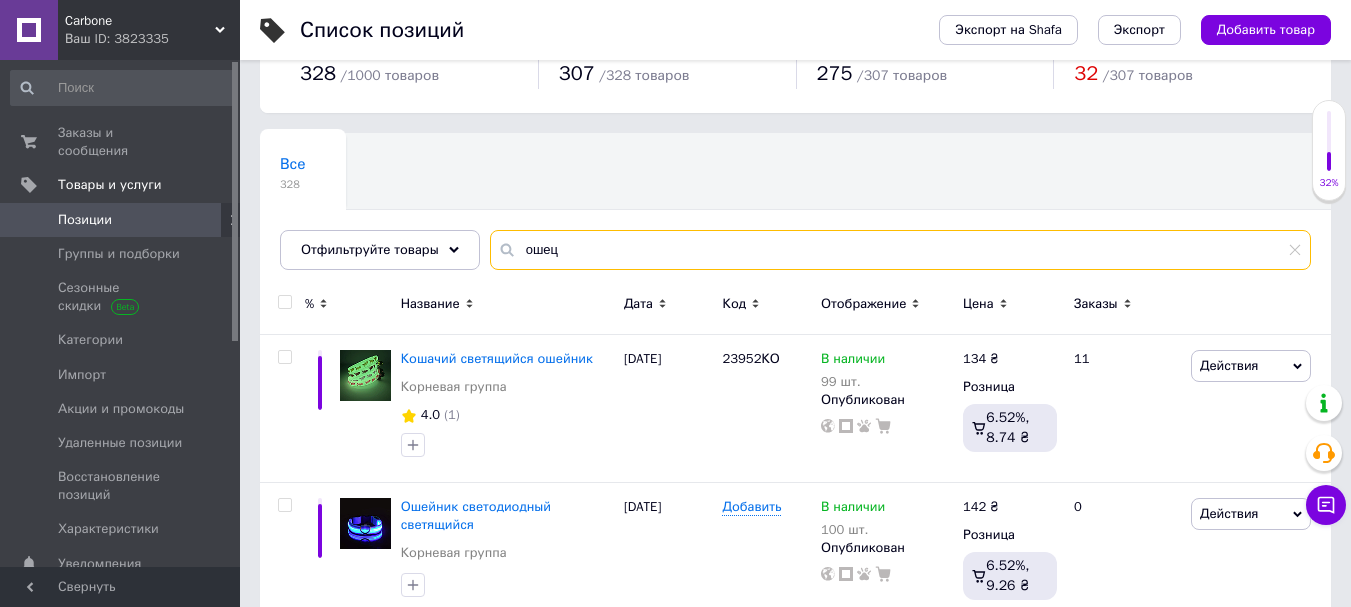 scroll, scrollTop: 104, scrollLeft: 0, axis: vertical 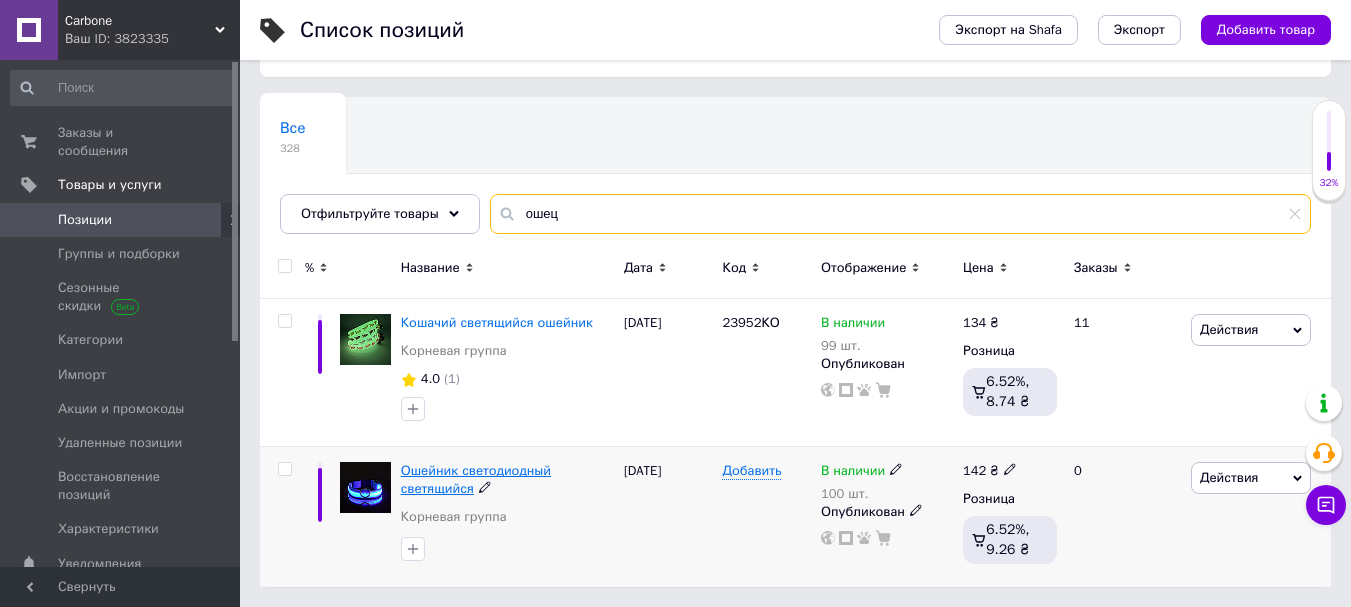type on "ошец" 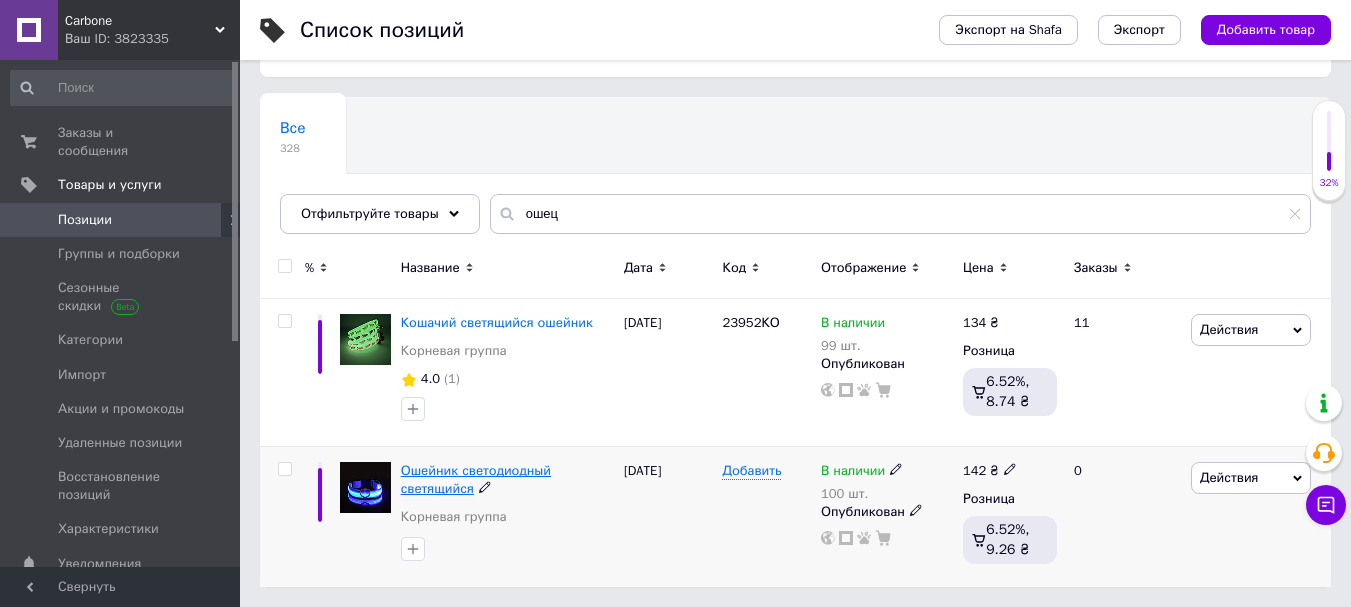 click on "Ошейник  светодиодный светящийся" at bounding box center (476, 479) 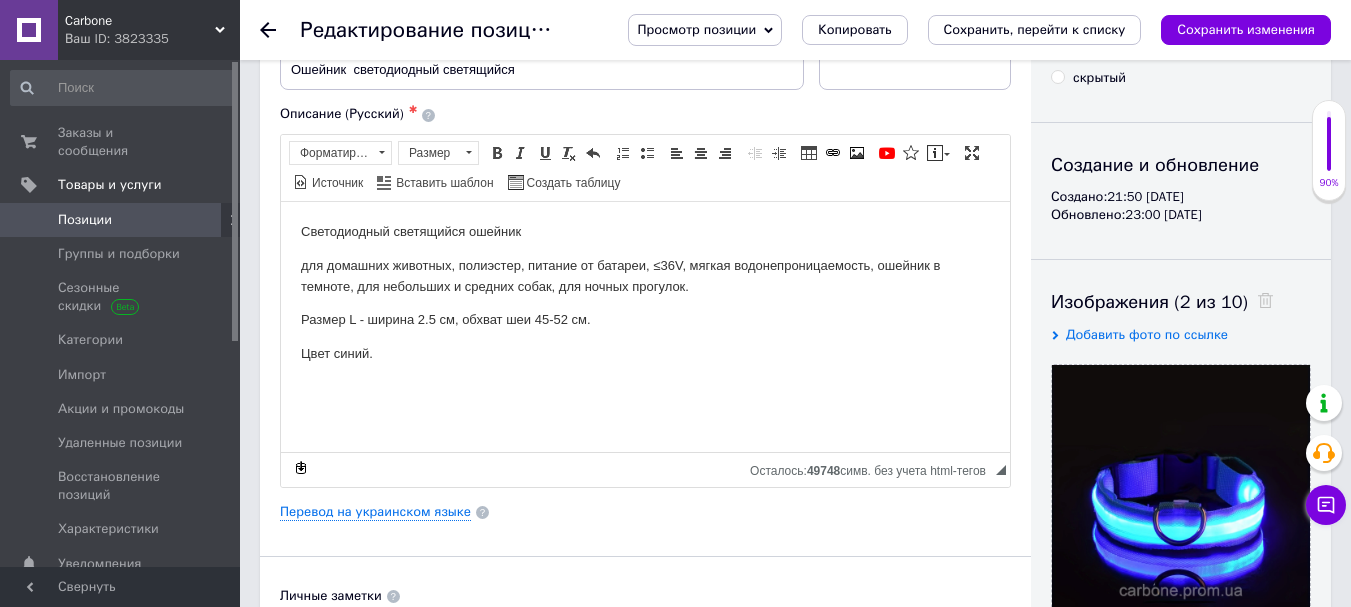 scroll, scrollTop: 0, scrollLeft: 0, axis: both 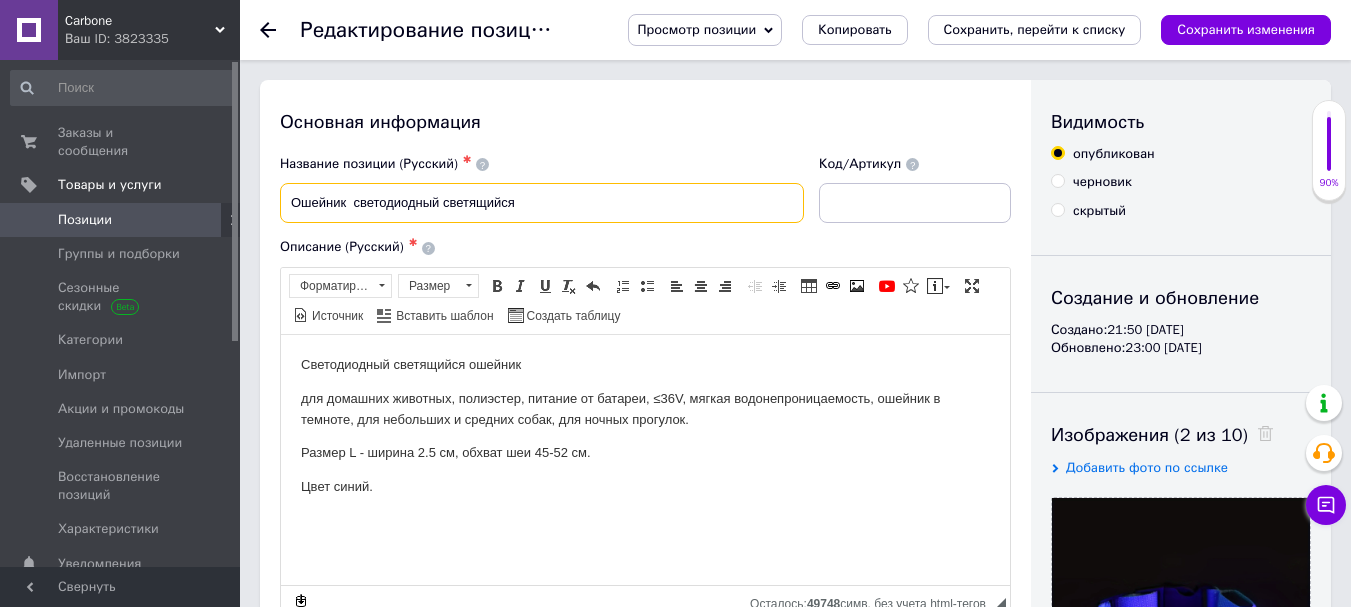click on "Ошейник  светодиодный светящийся" at bounding box center [542, 203] 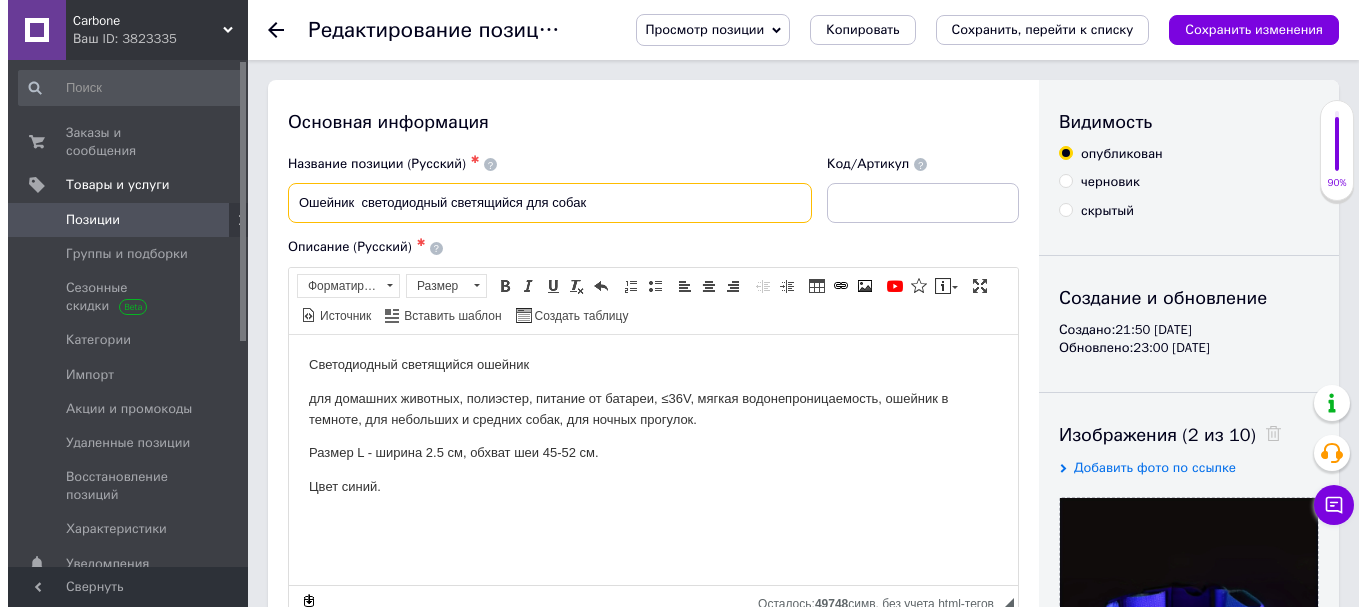 scroll, scrollTop: 267, scrollLeft: 0, axis: vertical 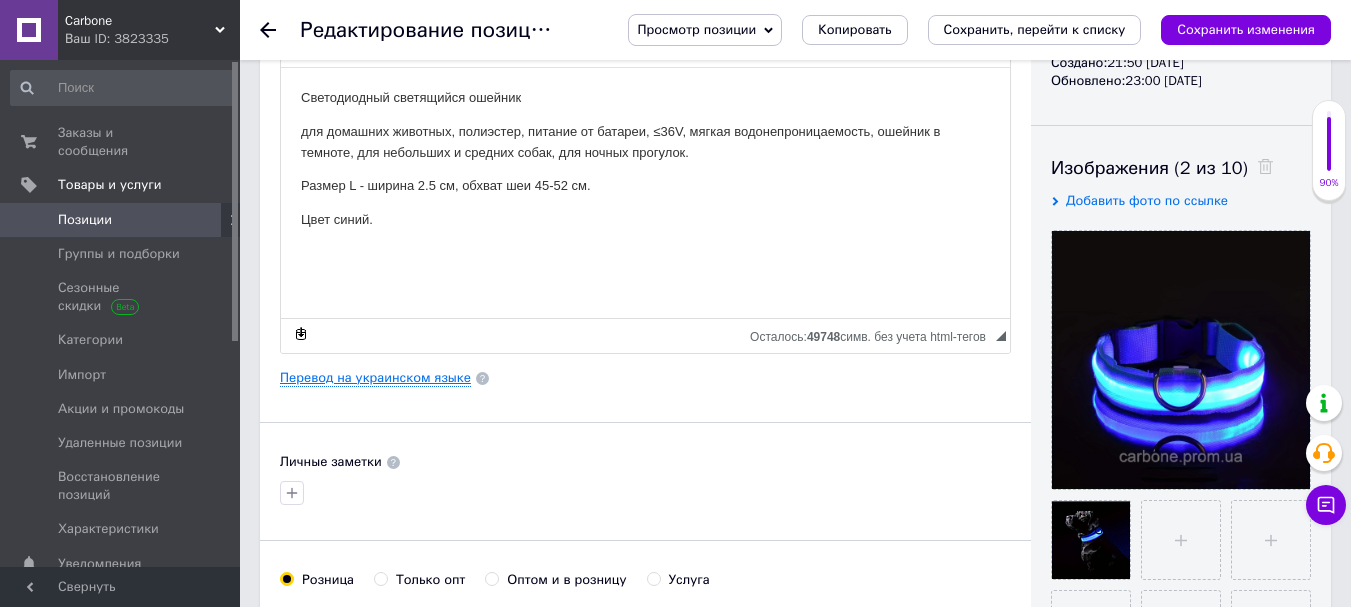 type on "Ошейник  светодиодный светящийся для собак" 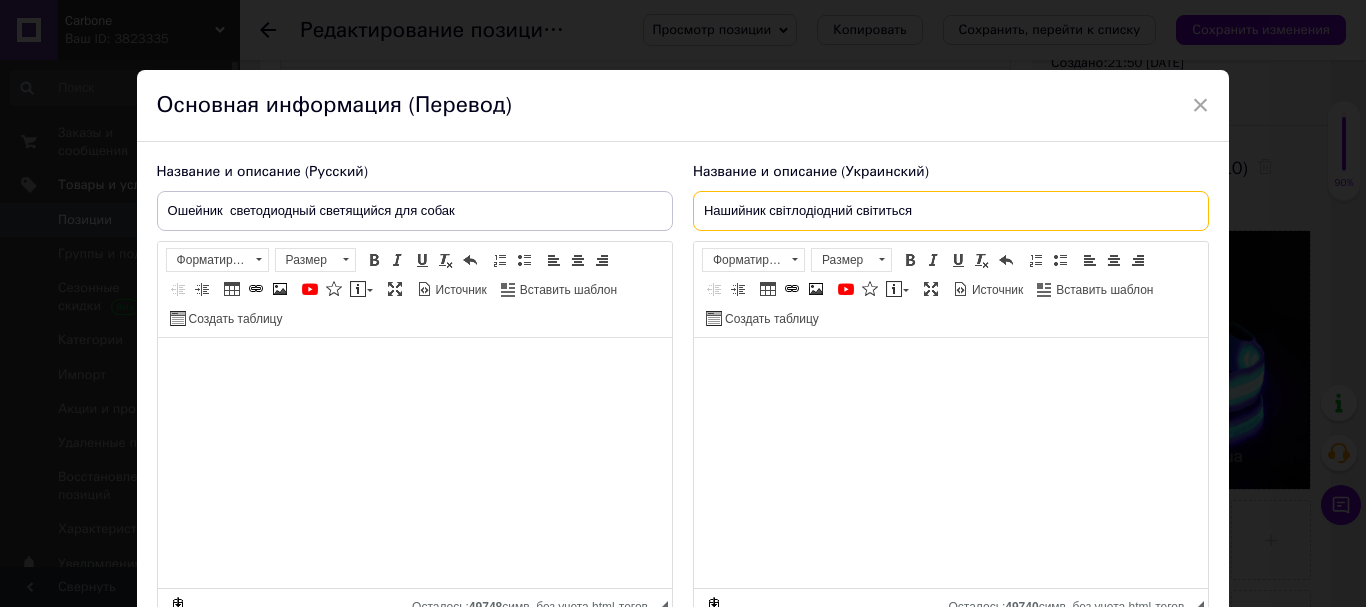 click on "Нашийник світлодіодний світиться" at bounding box center (951, 211) 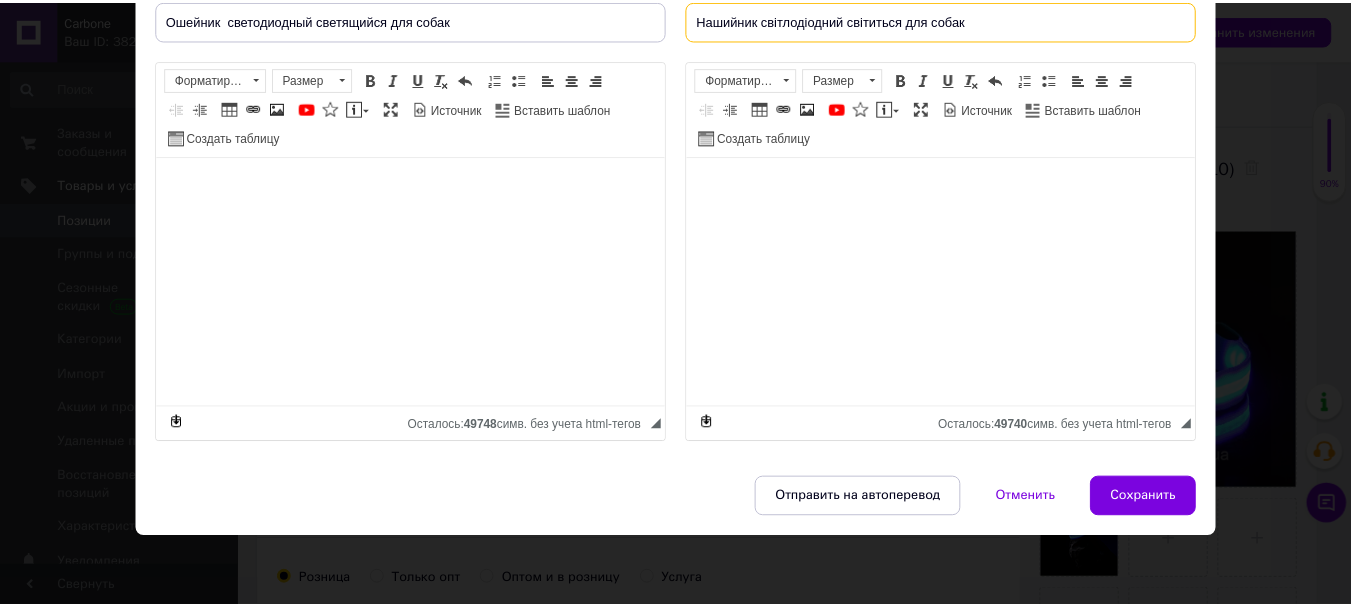 scroll, scrollTop: 192, scrollLeft: 0, axis: vertical 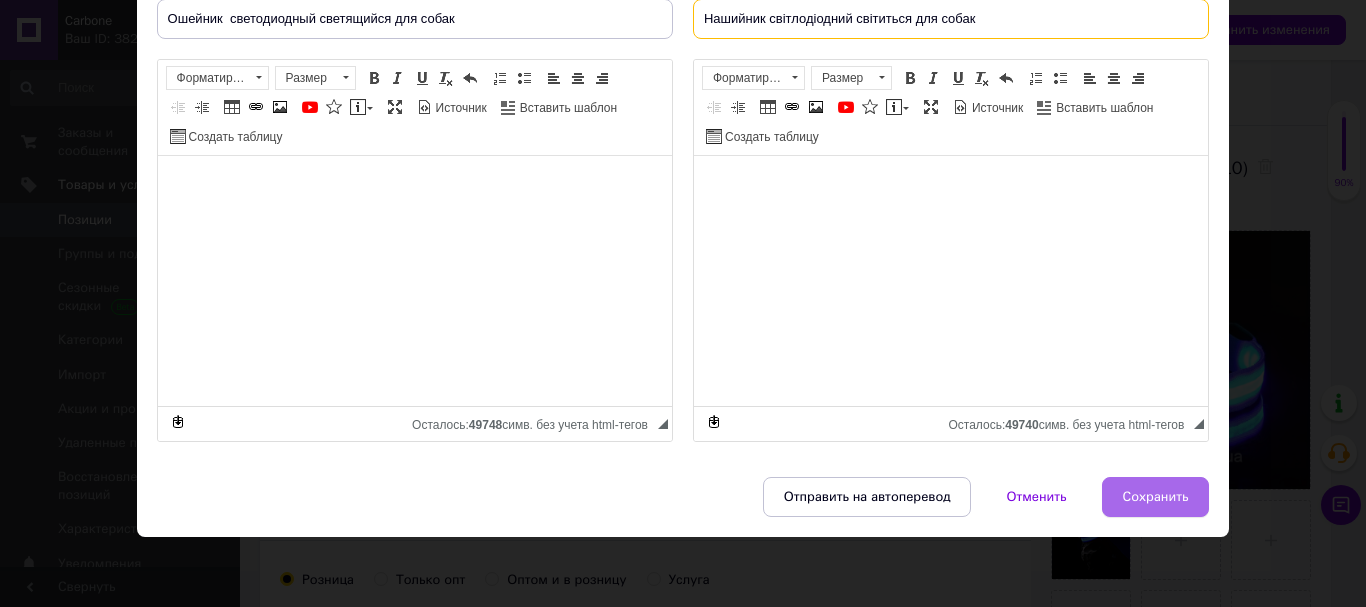 type on "Нашийник світлодіодний світиться для собак" 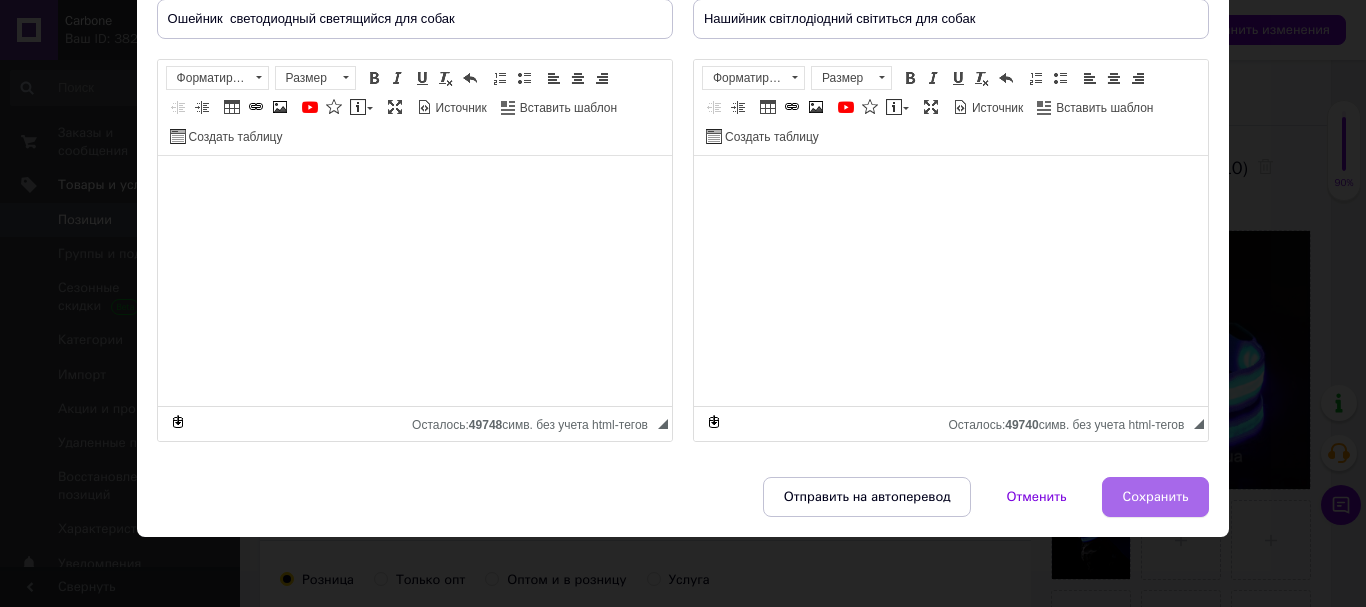 click on "Сохранить" at bounding box center (1156, 497) 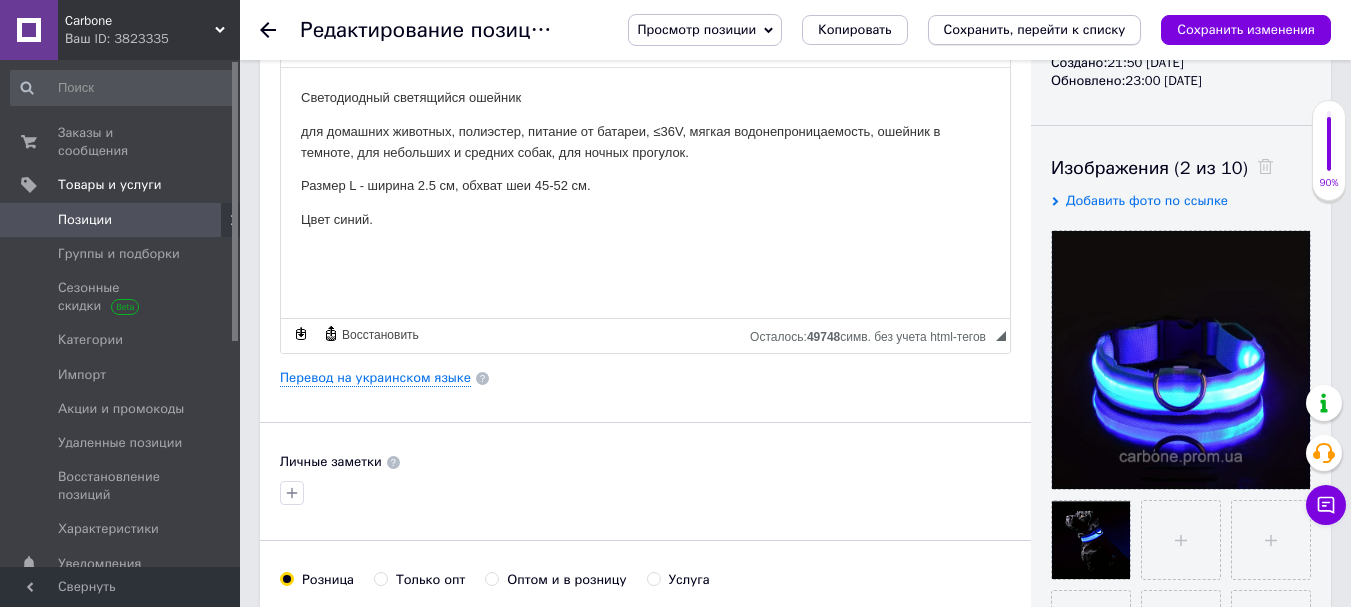 click on "Сохранить, перейти к списку" at bounding box center (1035, 29) 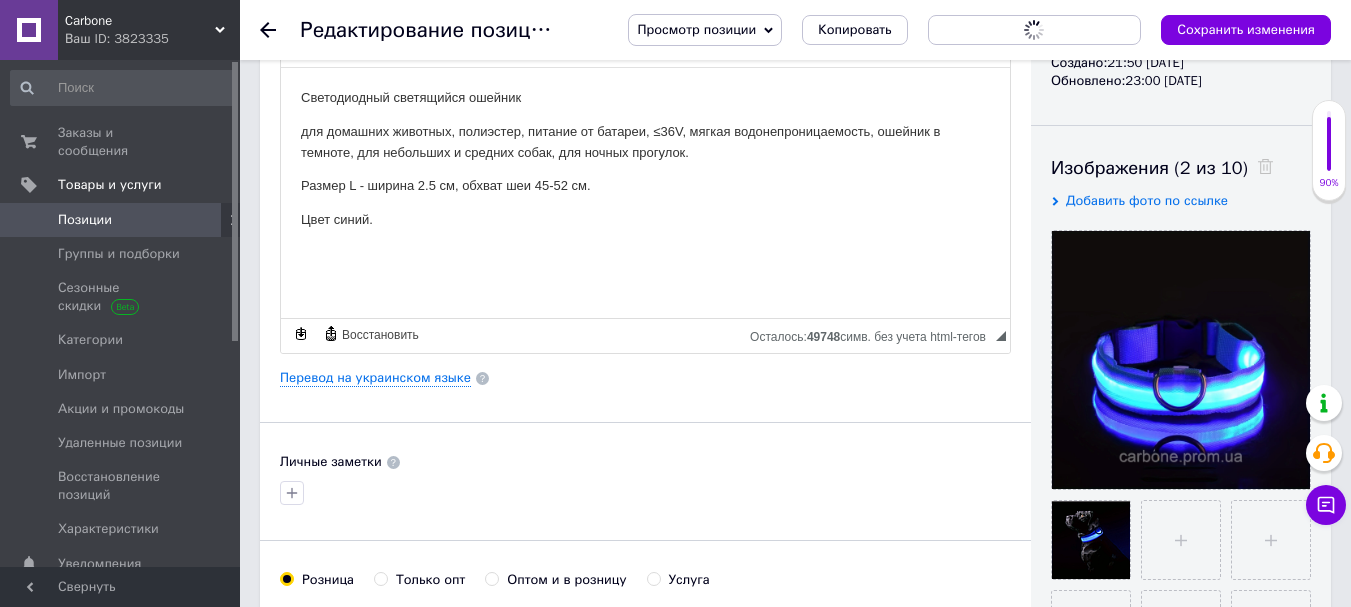 scroll, scrollTop: 0, scrollLeft: 0, axis: both 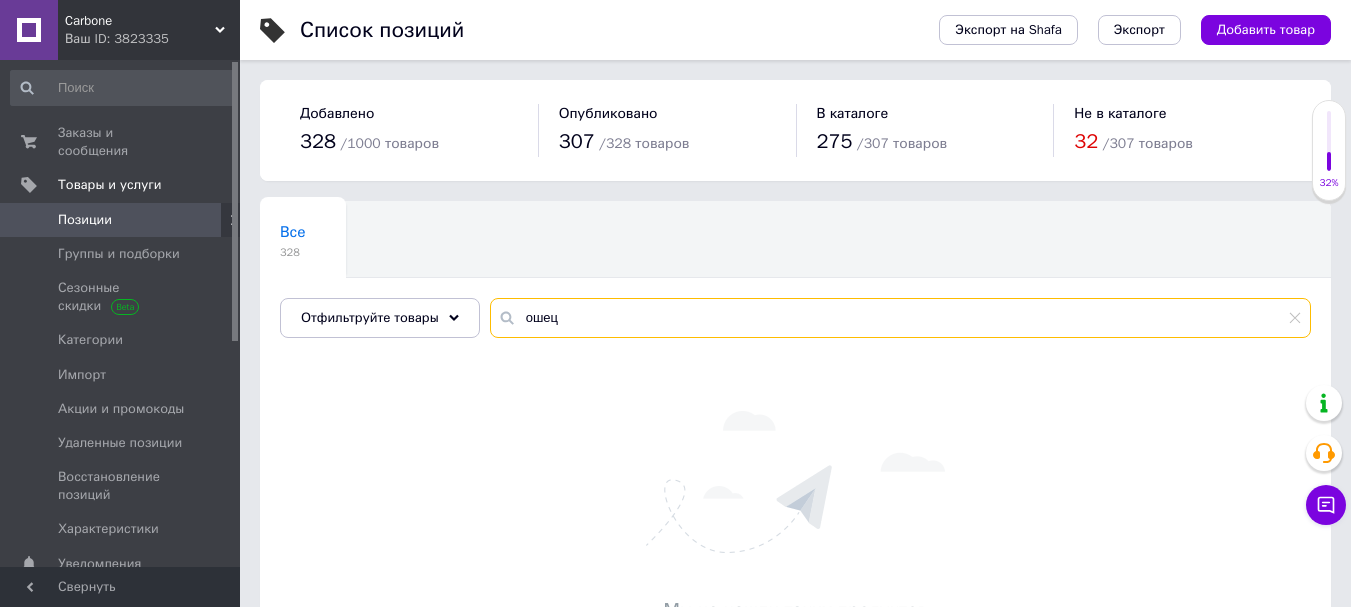 click on "ошец" at bounding box center [900, 318] 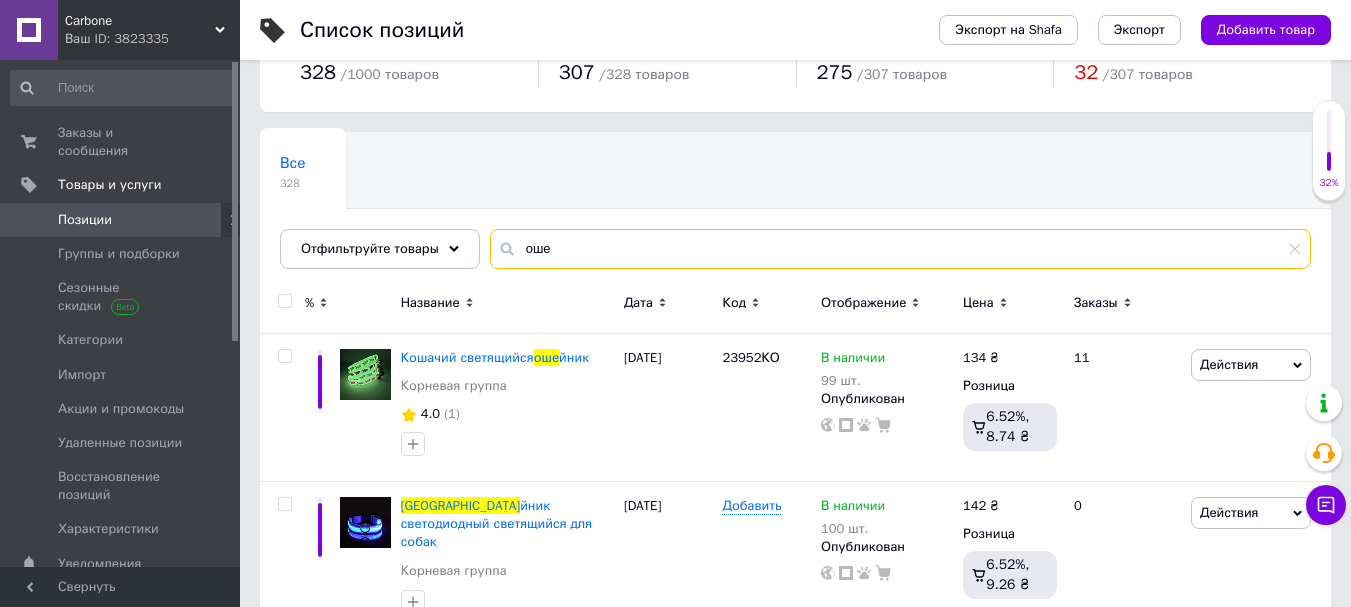 scroll, scrollTop: 104, scrollLeft: 0, axis: vertical 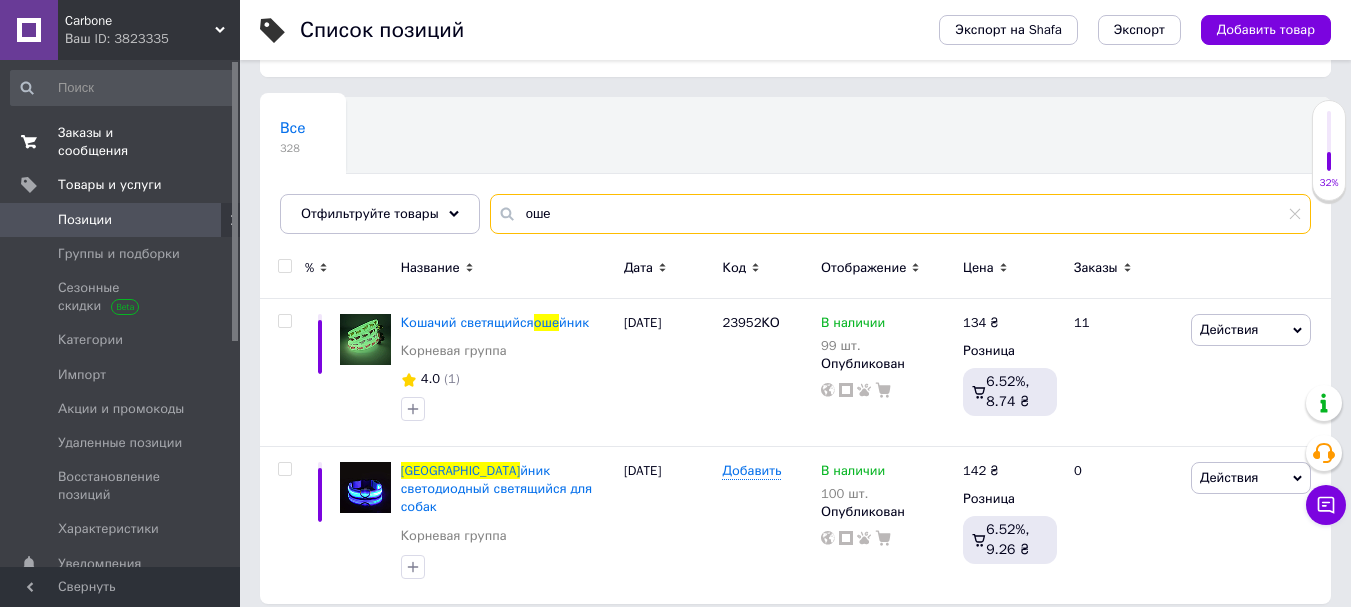 type on "оше" 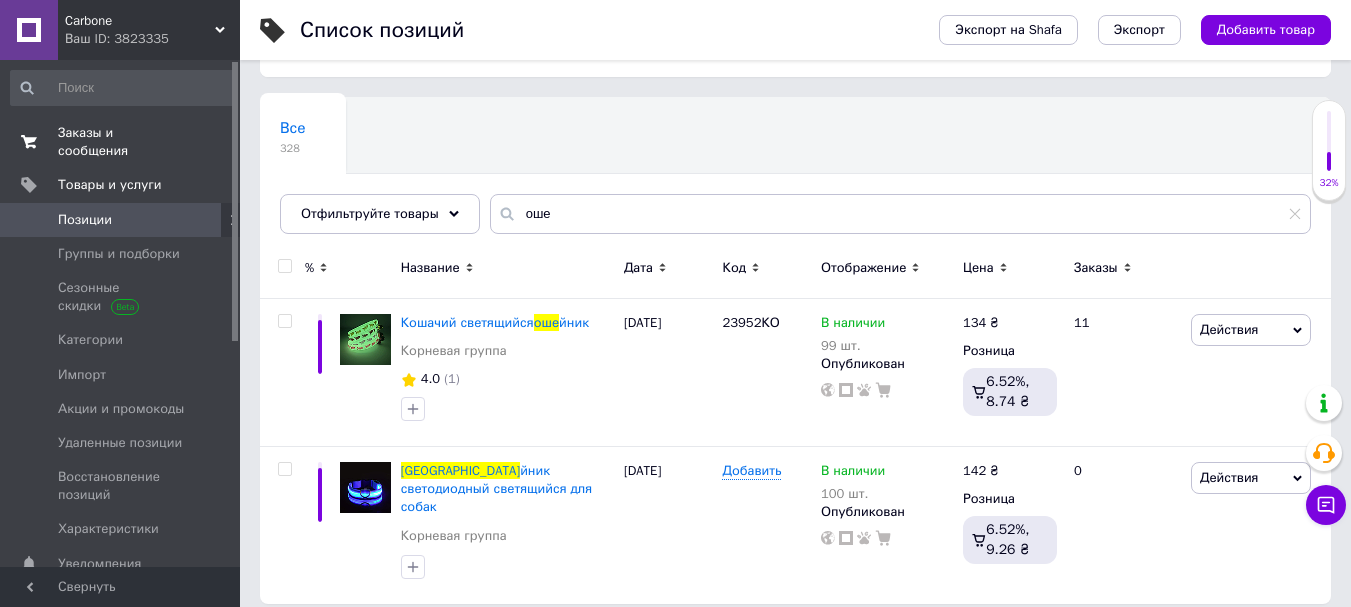 click on "Заказы и сообщения" at bounding box center [121, 142] 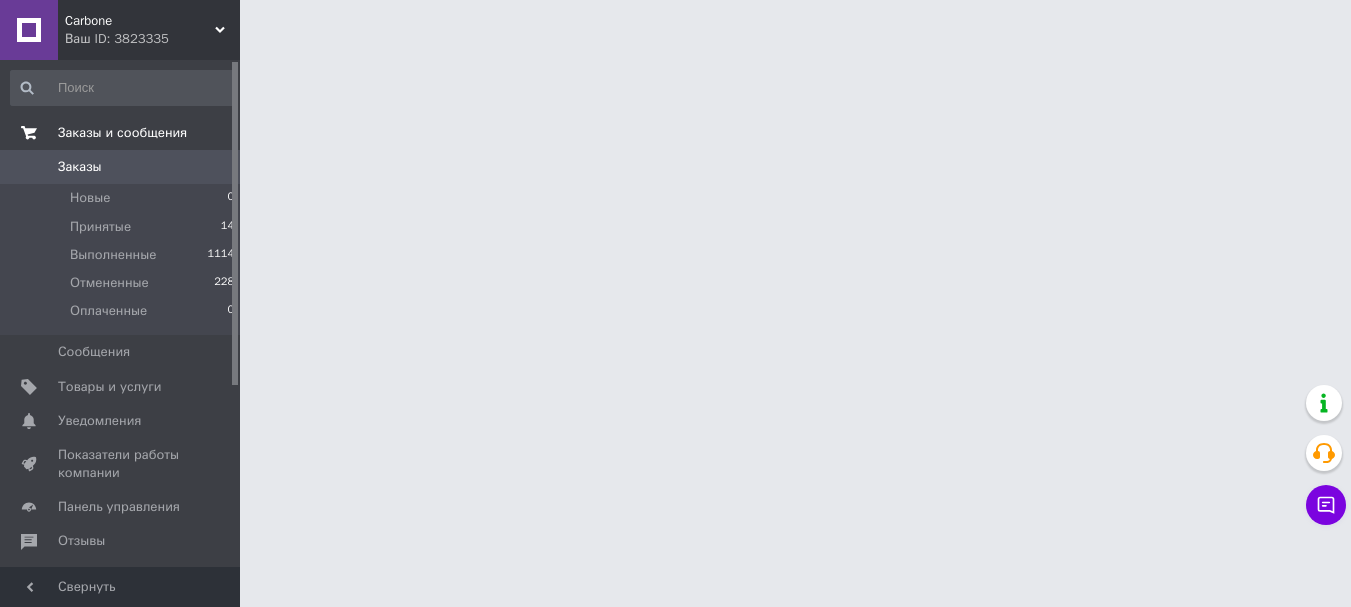 scroll, scrollTop: 0, scrollLeft: 0, axis: both 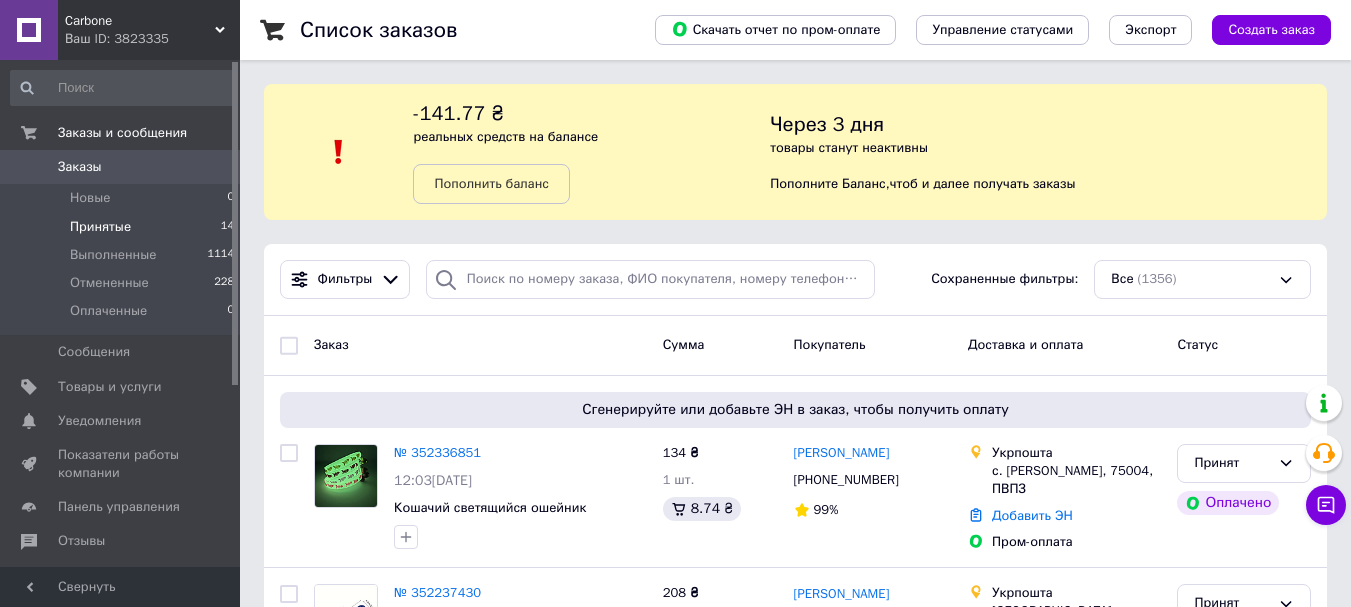 click on "Принятые" at bounding box center (100, 227) 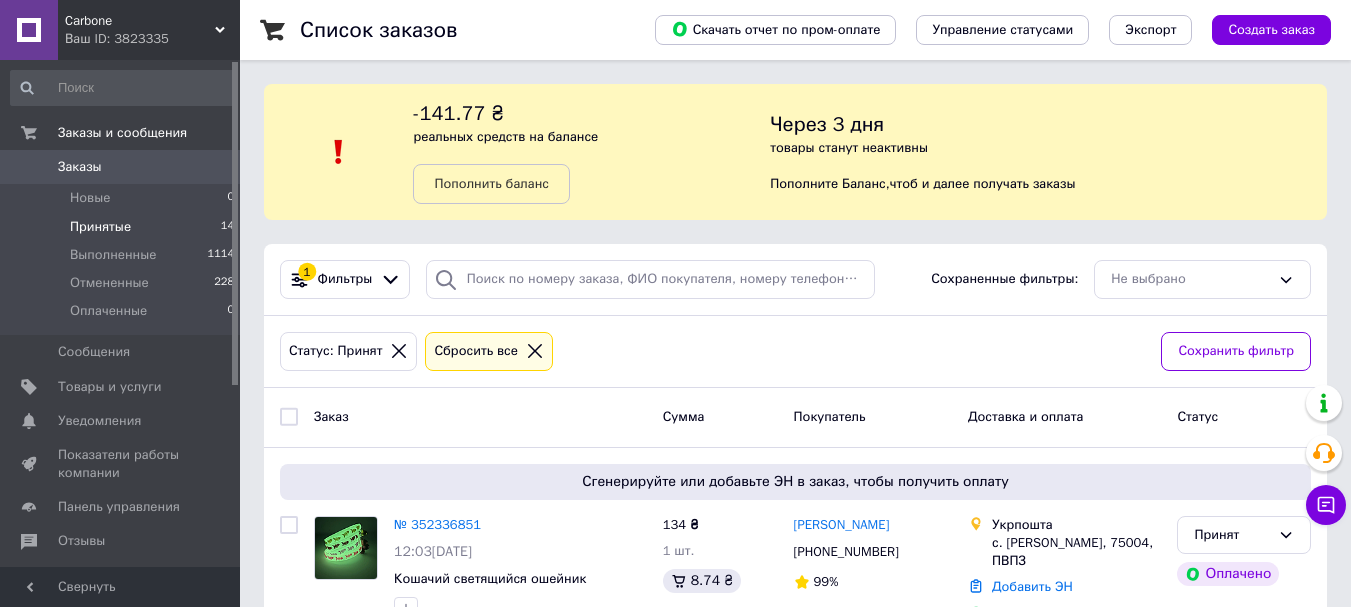 scroll, scrollTop: 133, scrollLeft: 0, axis: vertical 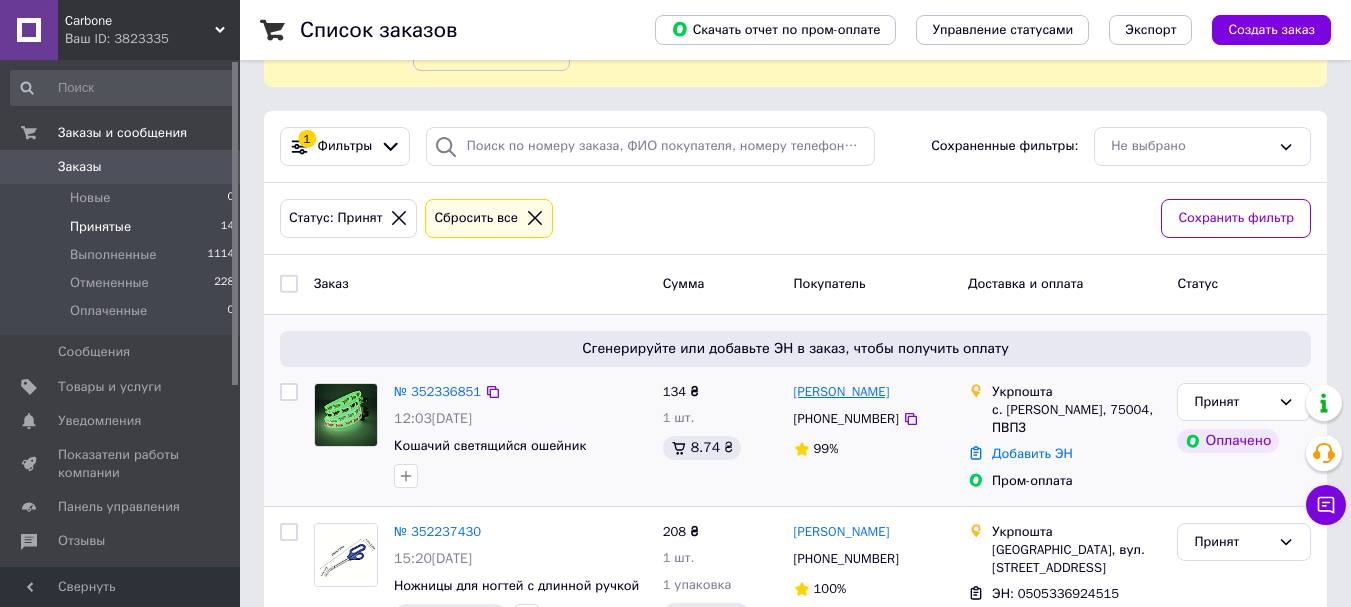 drag, startPoint x: 927, startPoint y: 386, endPoint x: 793, endPoint y: 393, distance: 134.18271 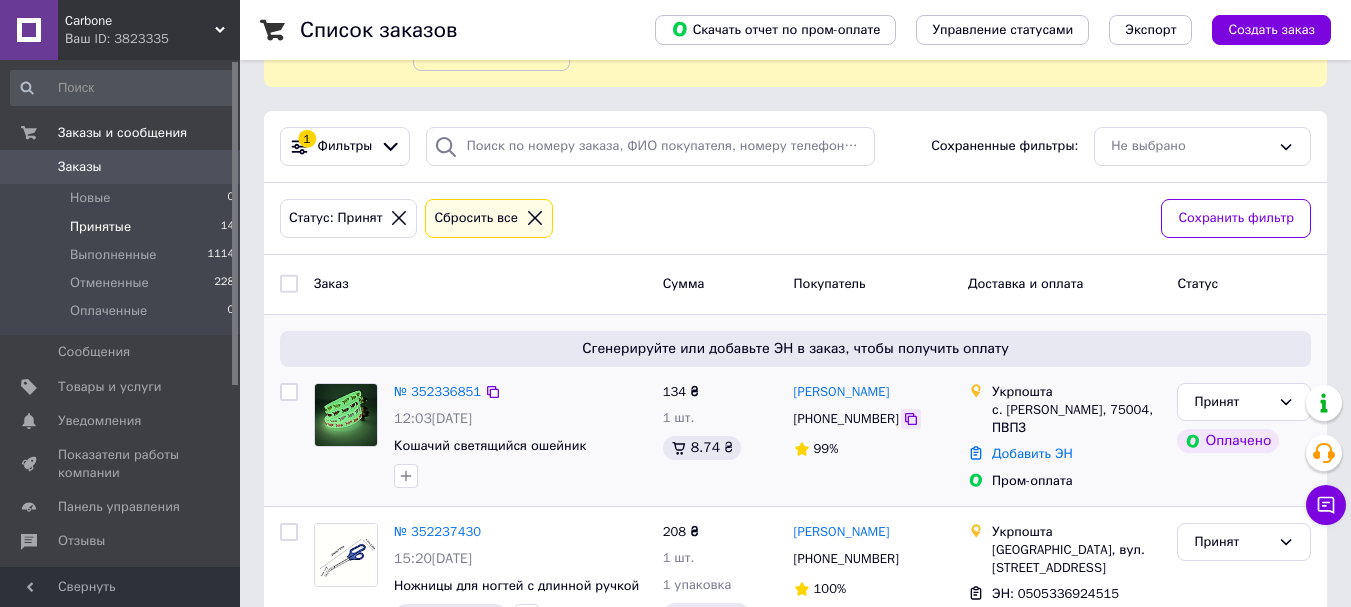 click 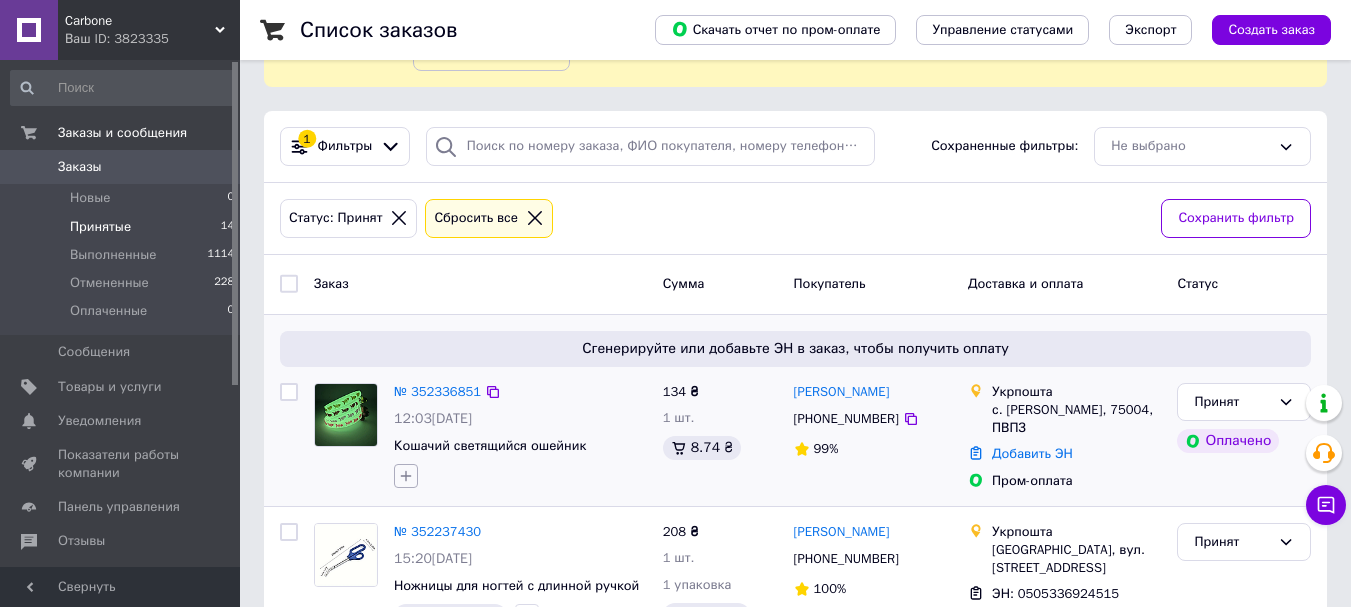 click 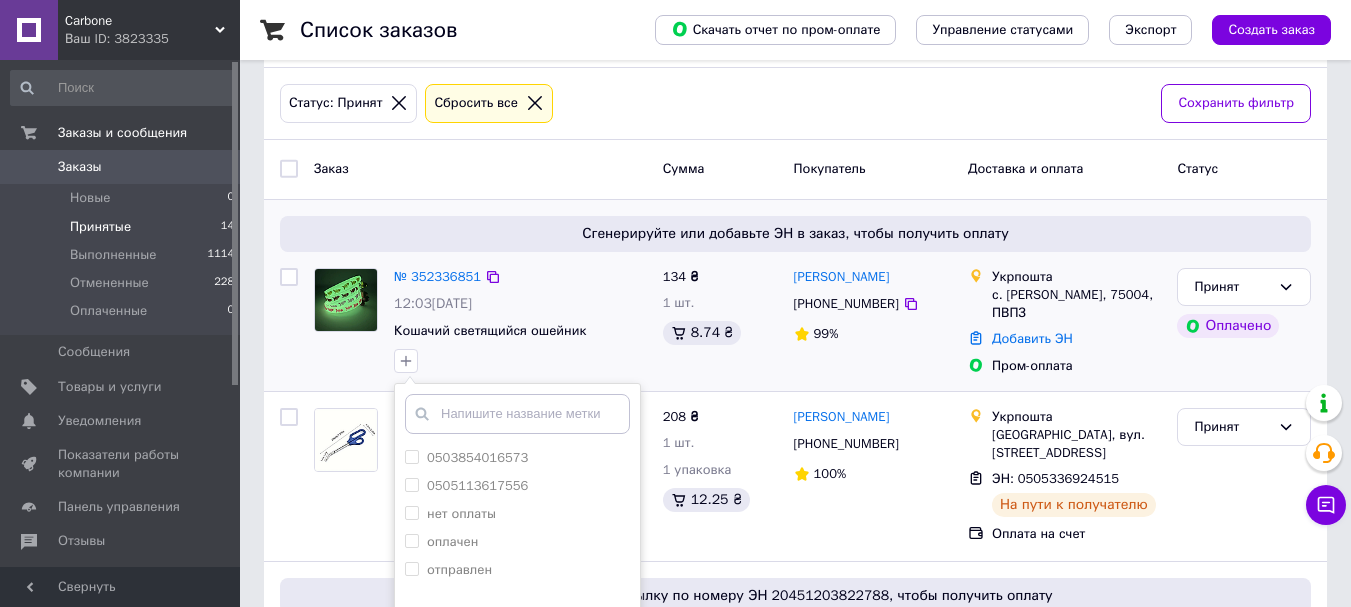 scroll, scrollTop: 400, scrollLeft: 0, axis: vertical 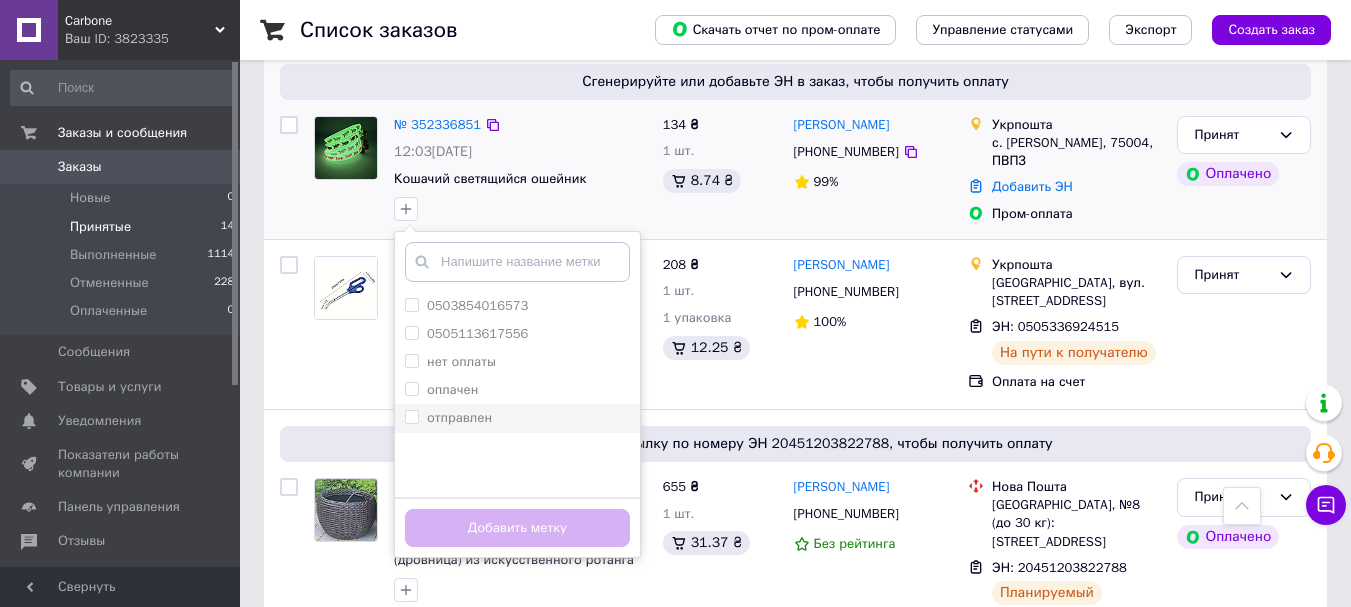 click on "отправлен" at bounding box center (411, 416) 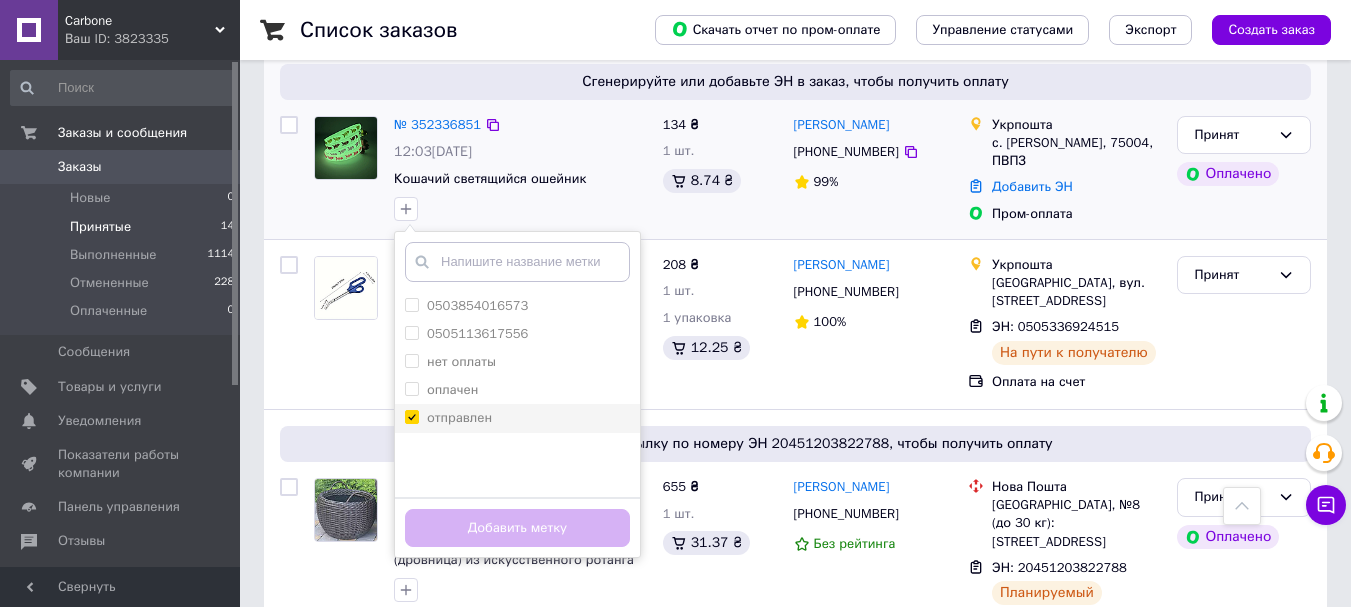 checkbox on "true" 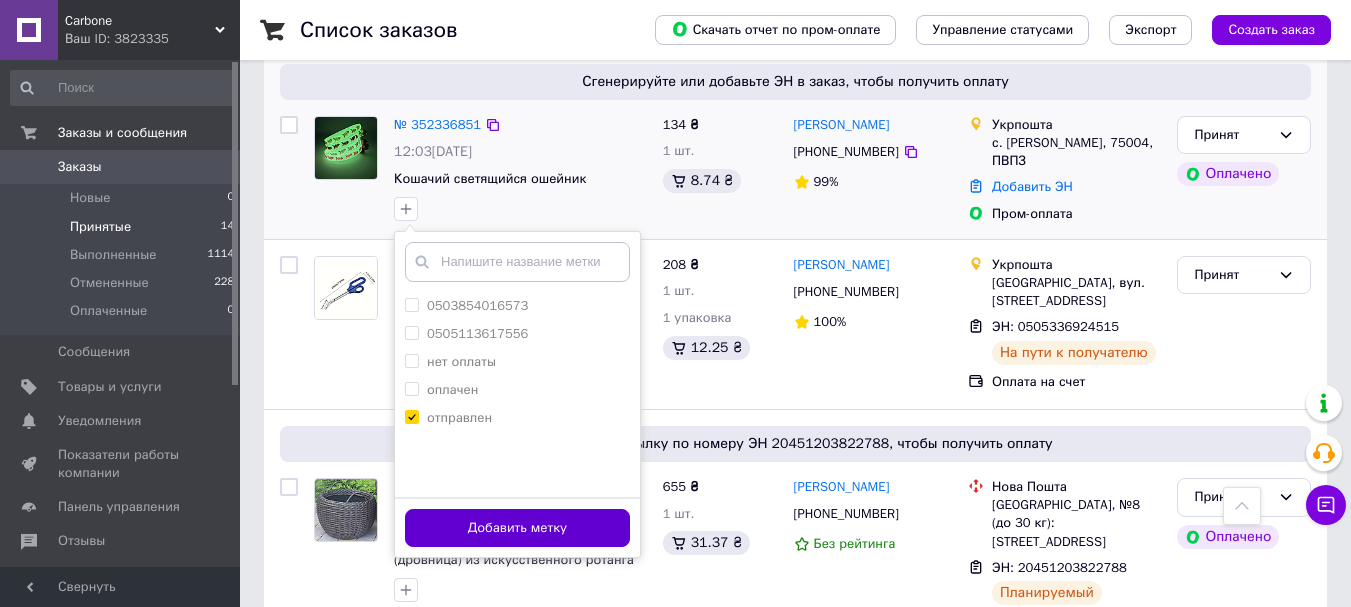 click on "Добавить метку" at bounding box center [517, 528] 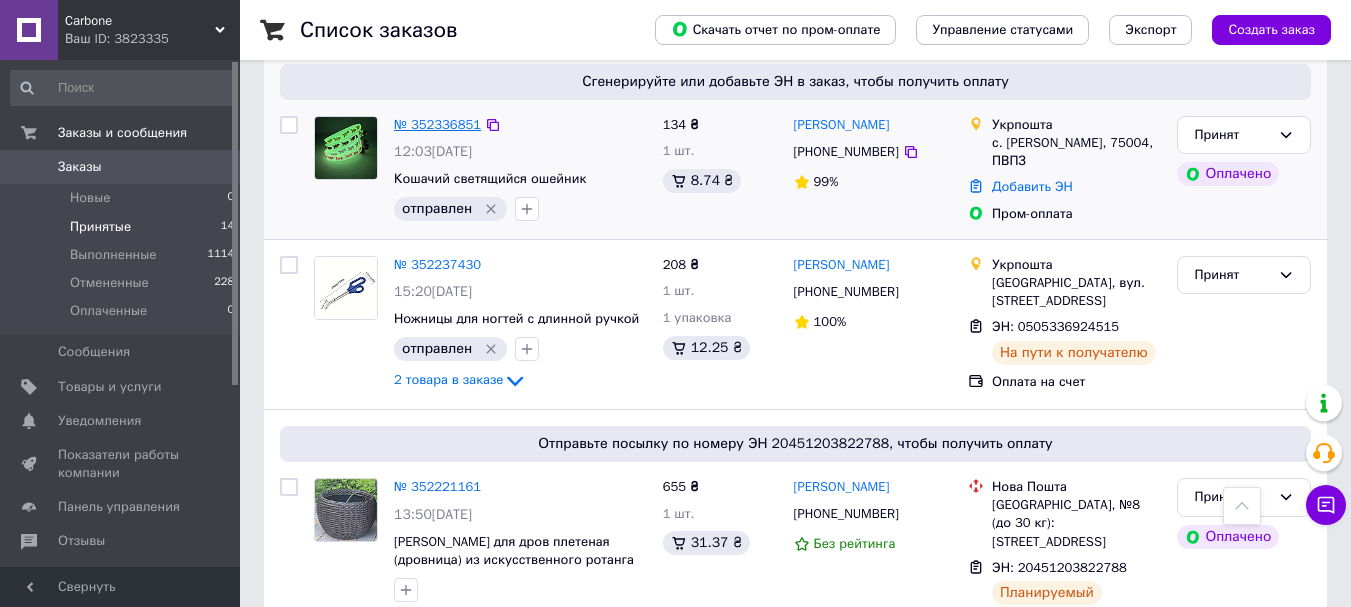 click on "№ 352336851" at bounding box center (437, 124) 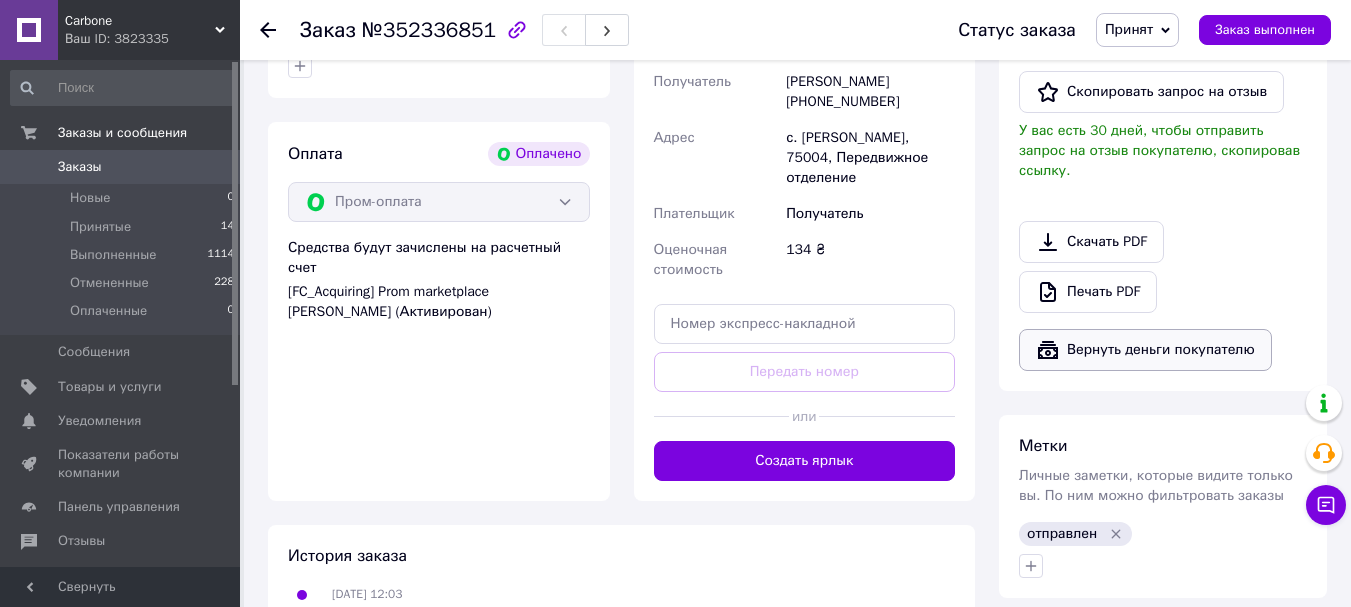 scroll, scrollTop: 927, scrollLeft: 0, axis: vertical 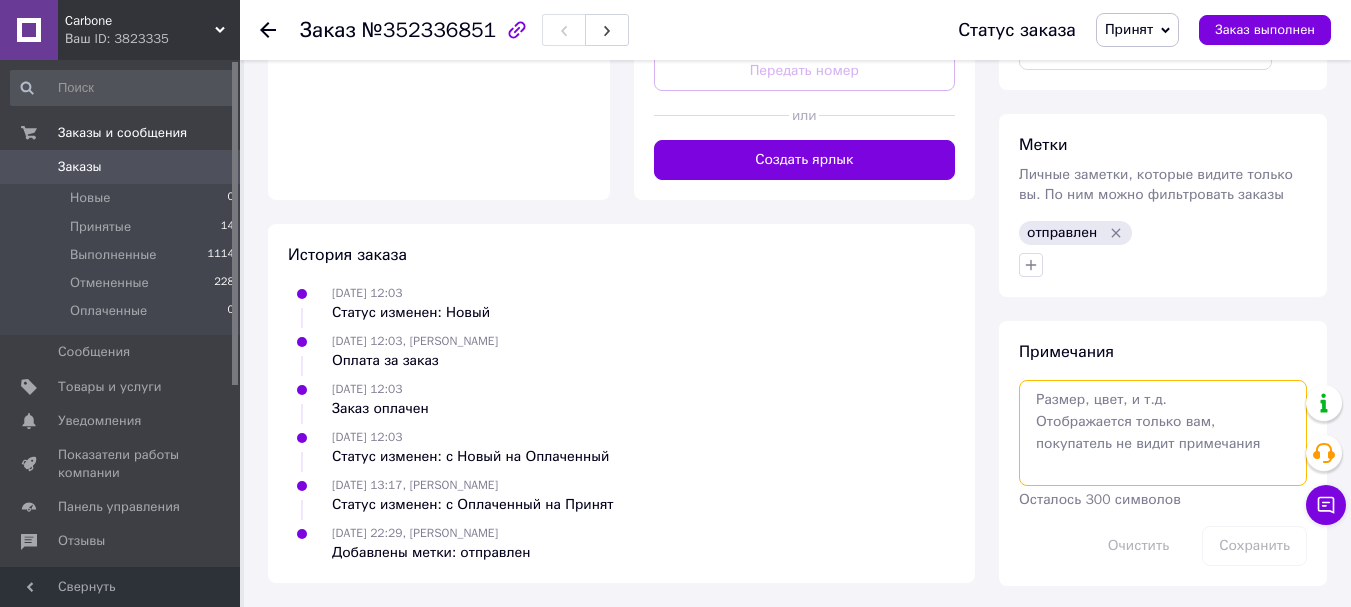 click at bounding box center (1163, 433) 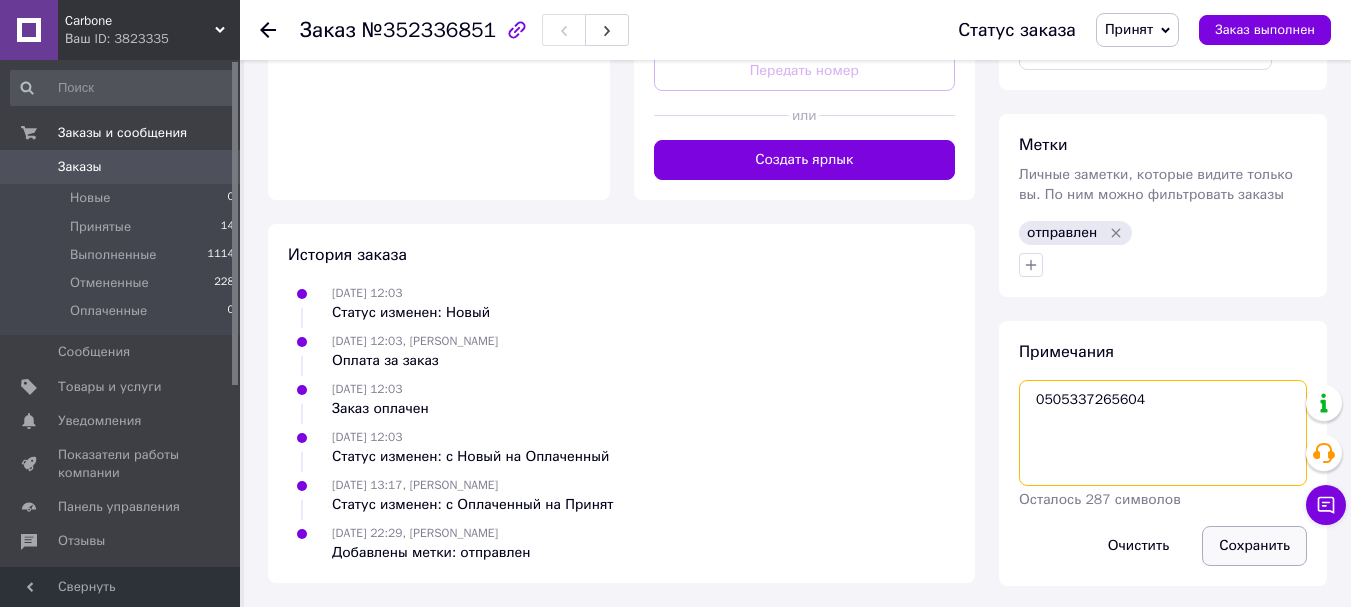 type on "0505337265604" 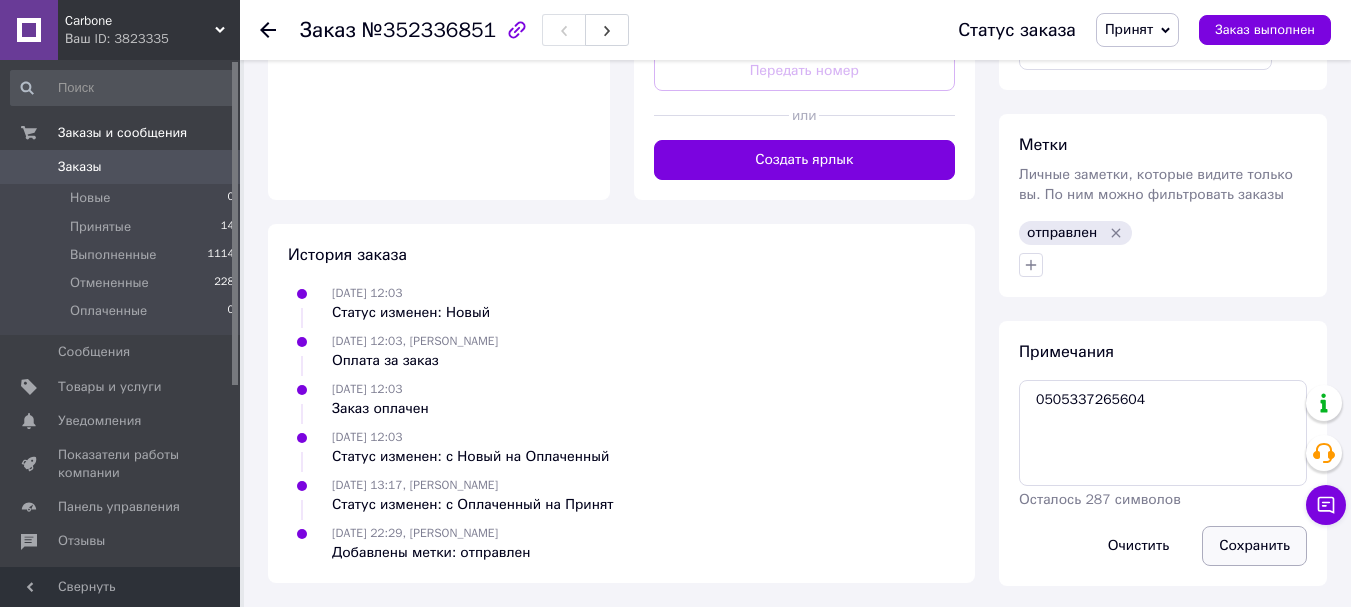 click on "Сохранить" at bounding box center [1254, 546] 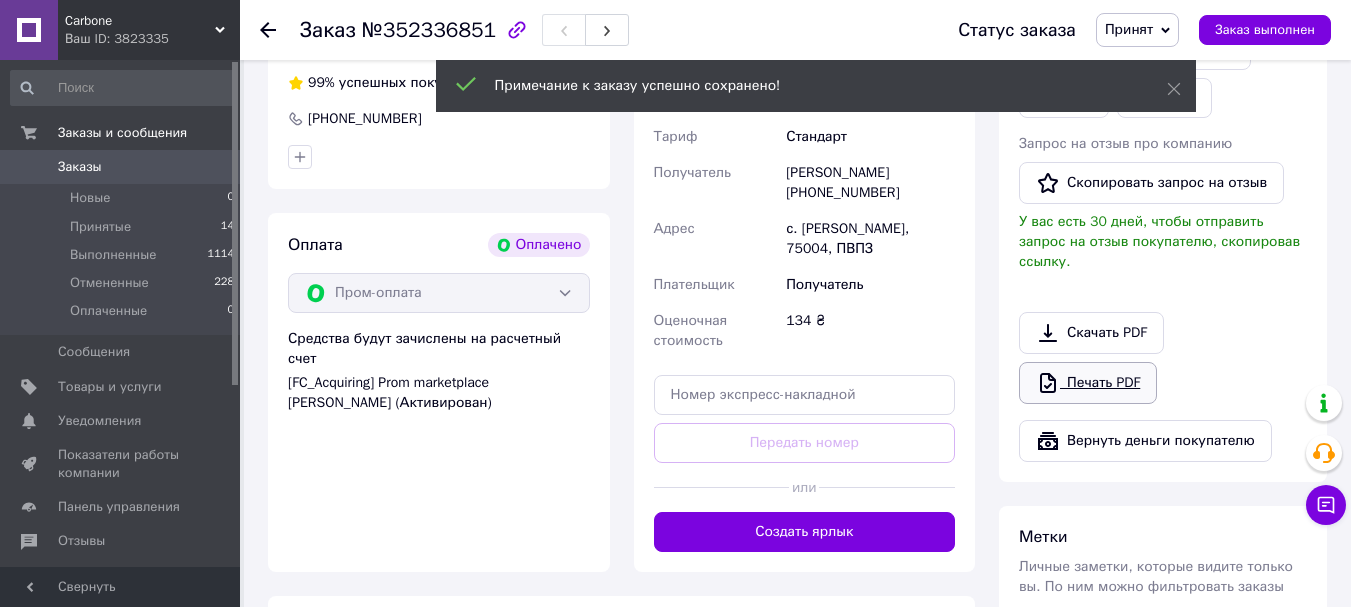scroll, scrollTop: 394, scrollLeft: 0, axis: vertical 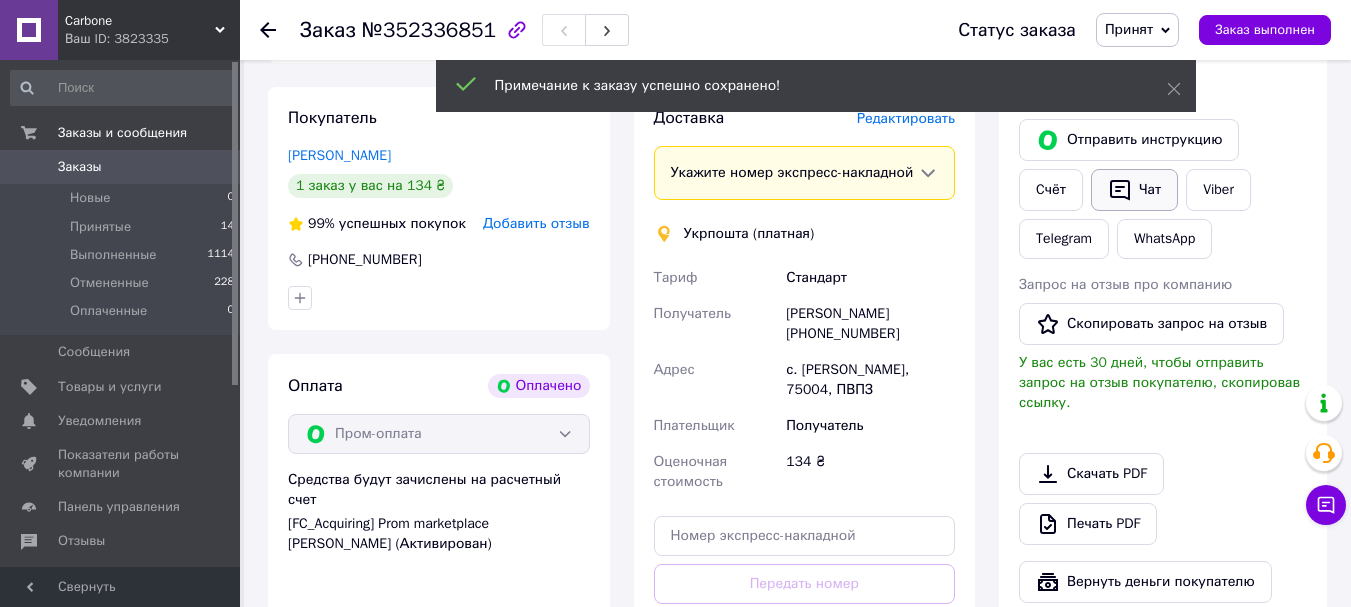 click 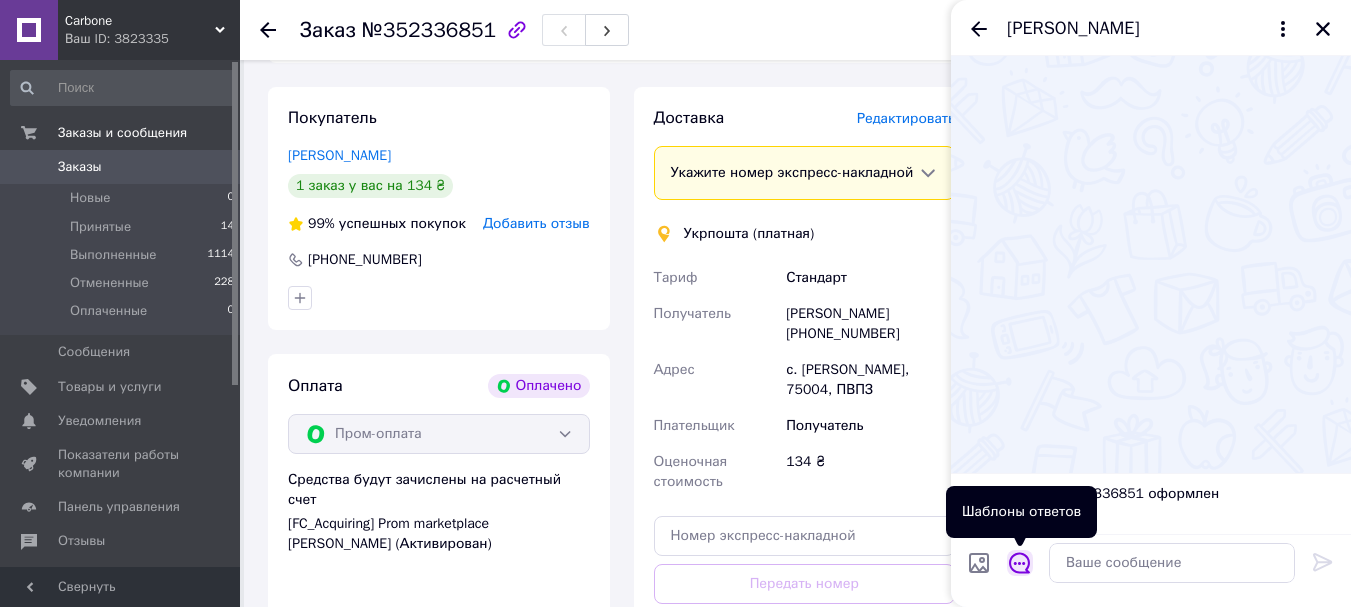 click 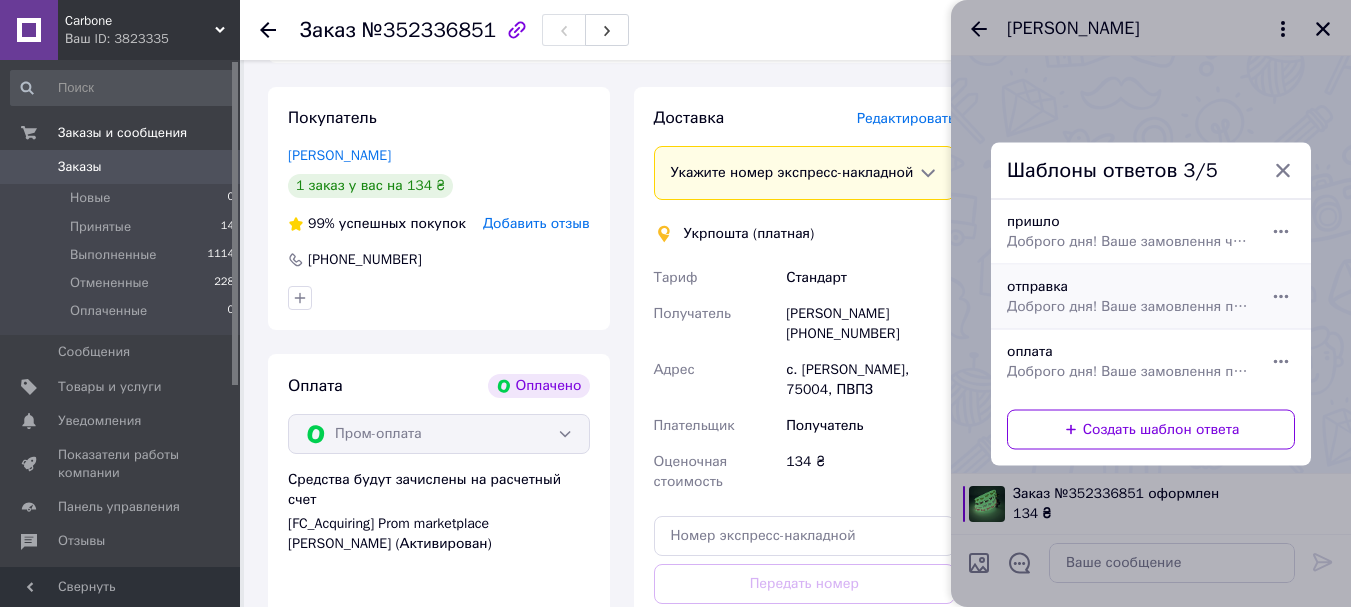 click on "Доброго дня! Ваше замовлення прийнято, оформлено та передано на склад для відправки, номер ттн -
Надалі Ви можете відстежувати рух посилки на сайті перевізника. Гарного дня!" at bounding box center (1129, 306) 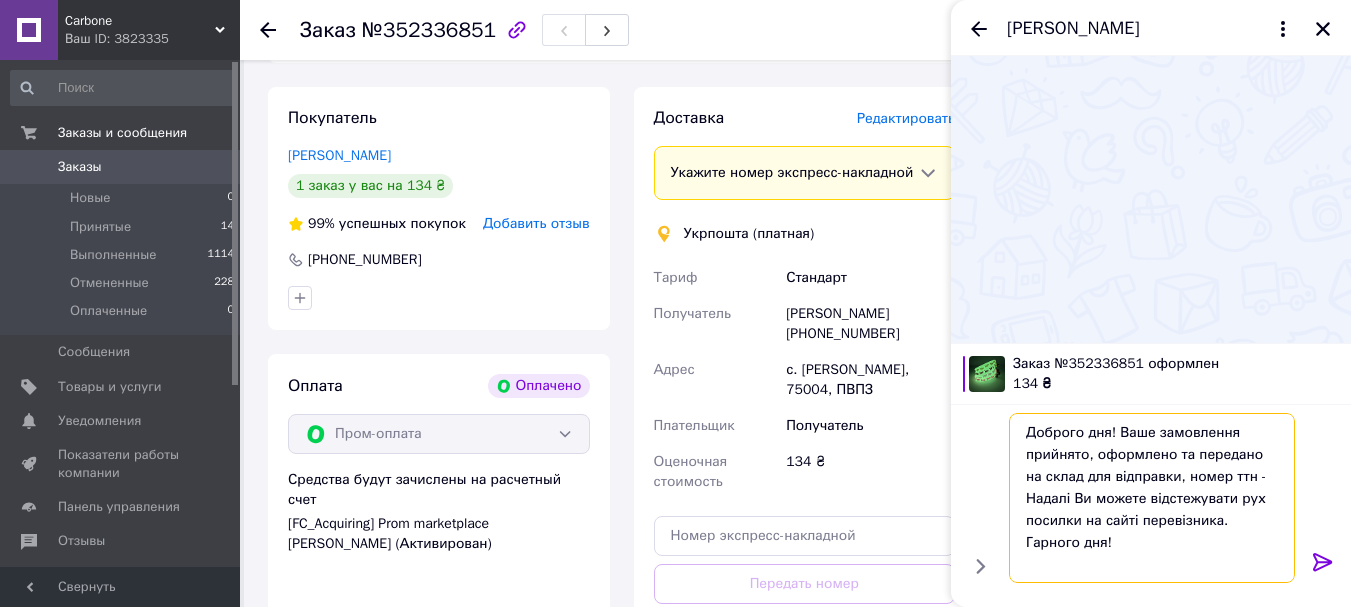 click on "Доброго дня! Ваше замовлення прийнято, оформлено та передано на склад для відправки, номер ттн -
Надалі Ви можете відстежувати рух посилки на сайті перевізника. Гарного дня!" at bounding box center (1152, 498) 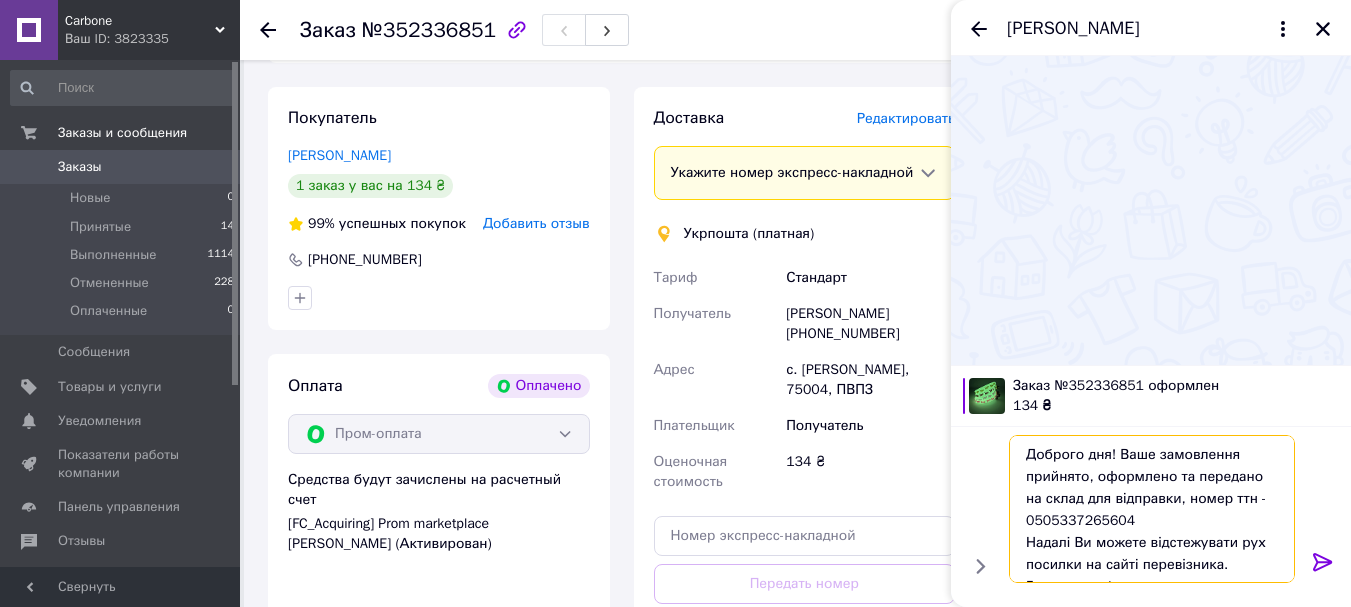 type on "Доброго дня! Ваше замовлення прийнято, оформлено та передано на склад для відправки, номер ттн - 0505337265604
Надалі Ви можете відстежувати рух посилки на сайті перевізника. Гарного дня!" 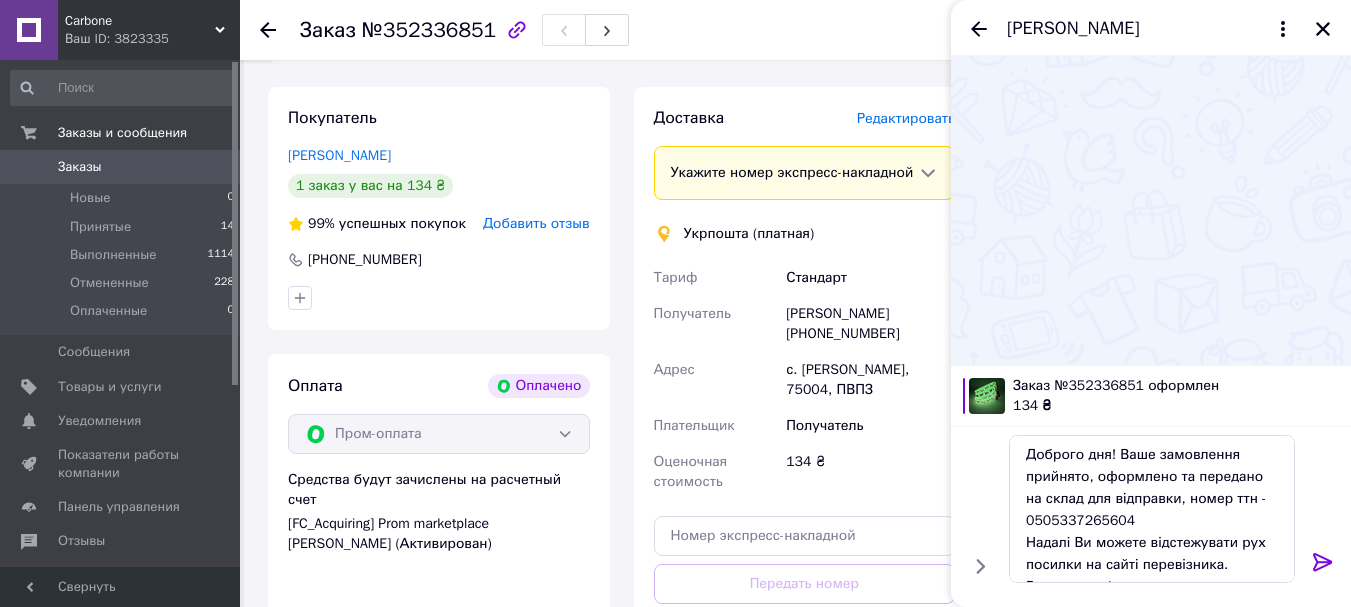 click 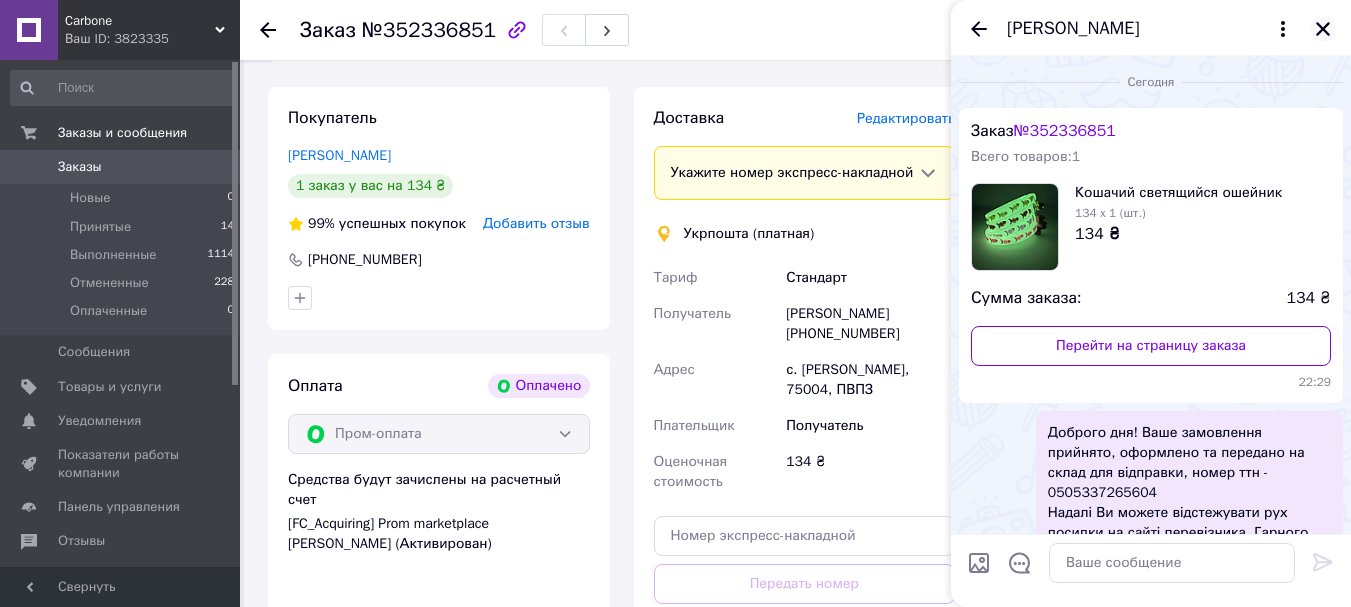click 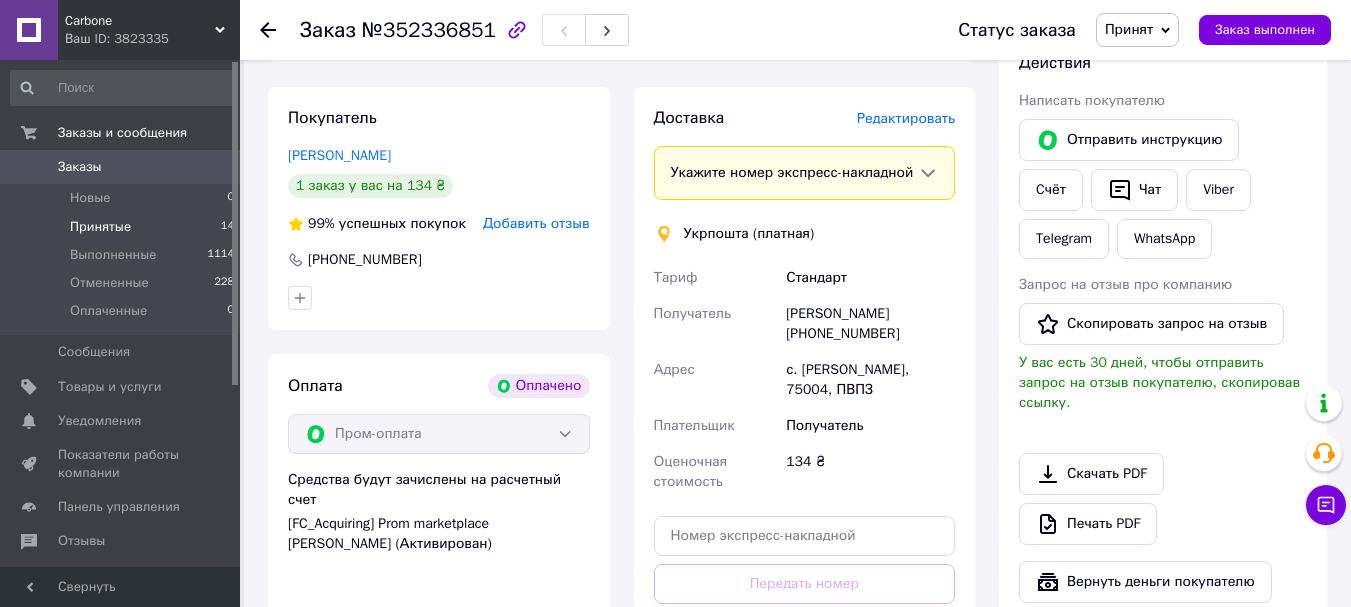 click on "Принятые 14" at bounding box center [123, 227] 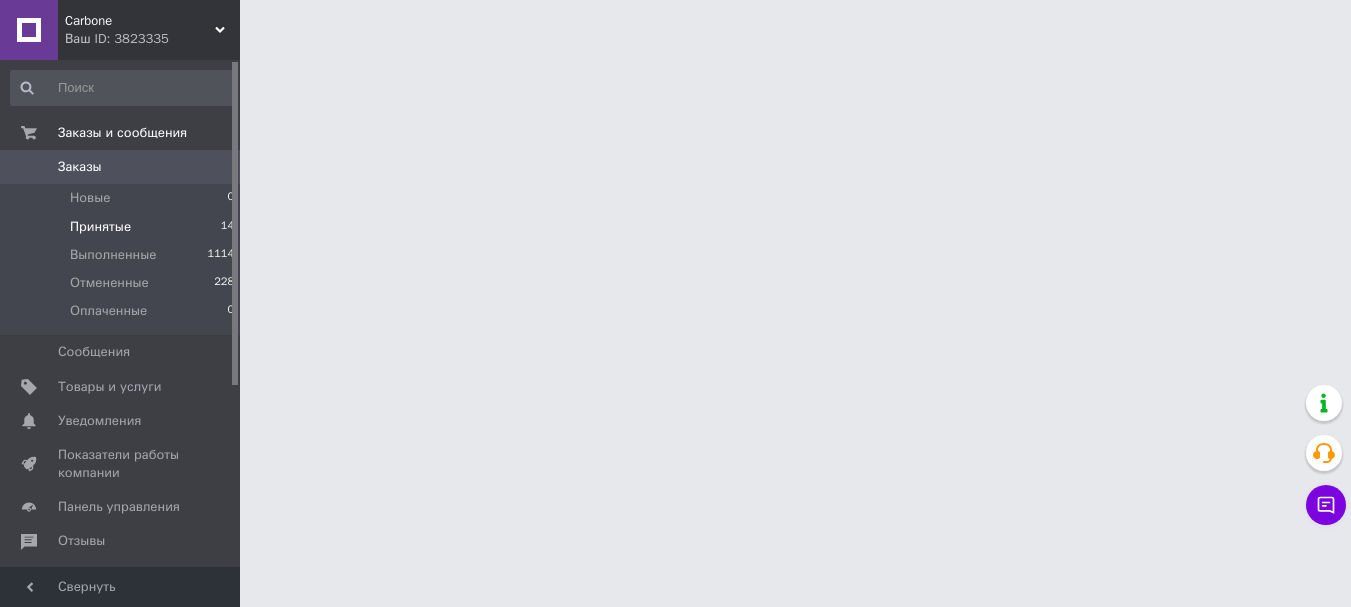 scroll, scrollTop: 0, scrollLeft: 0, axis: both 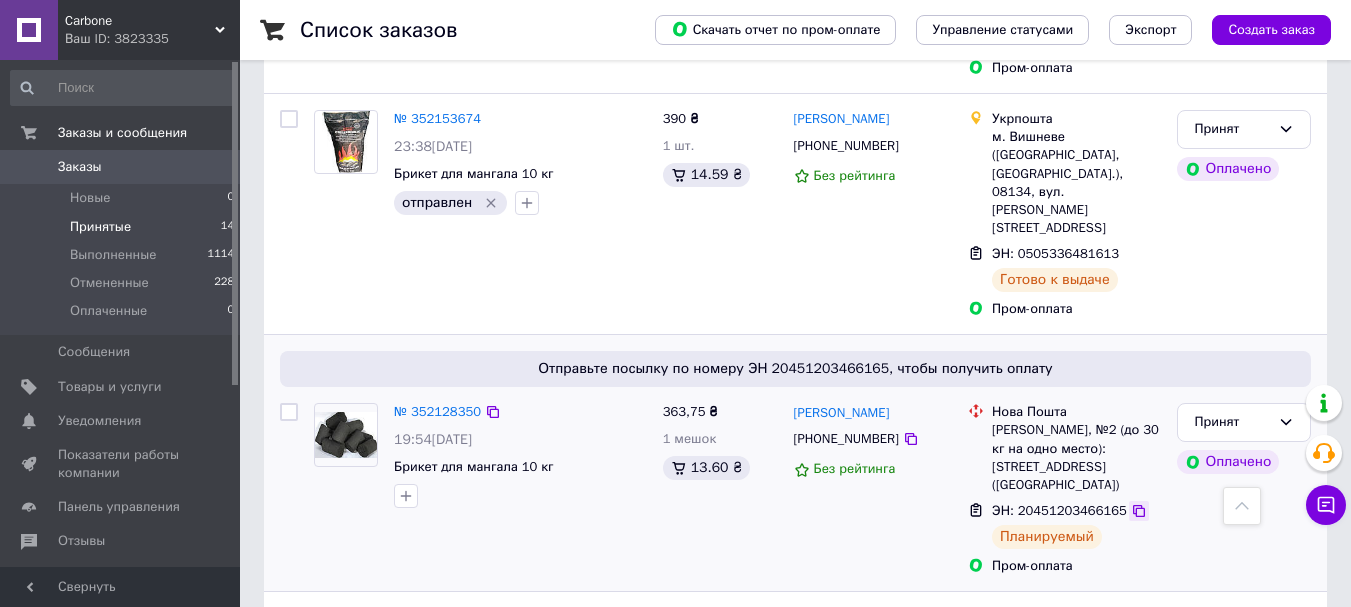 click 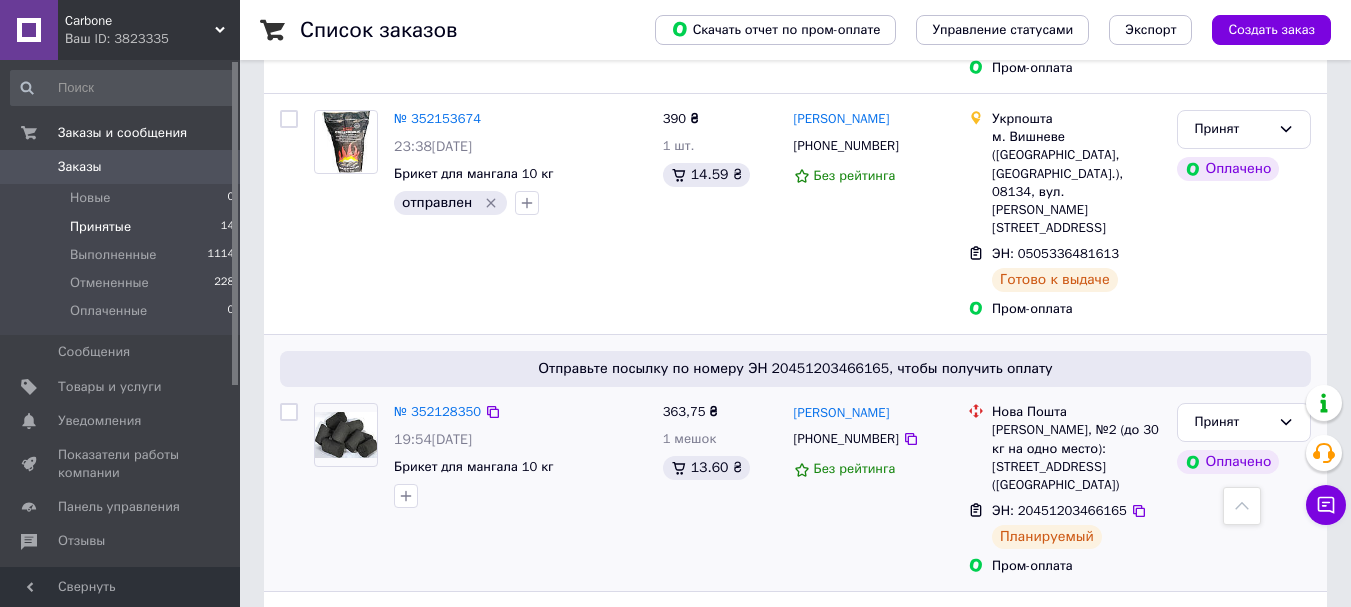 click on "Отправьте посылку по номеру ЭН 20451203466165, чтобы получить оплату" at bounding box center [795, 369] 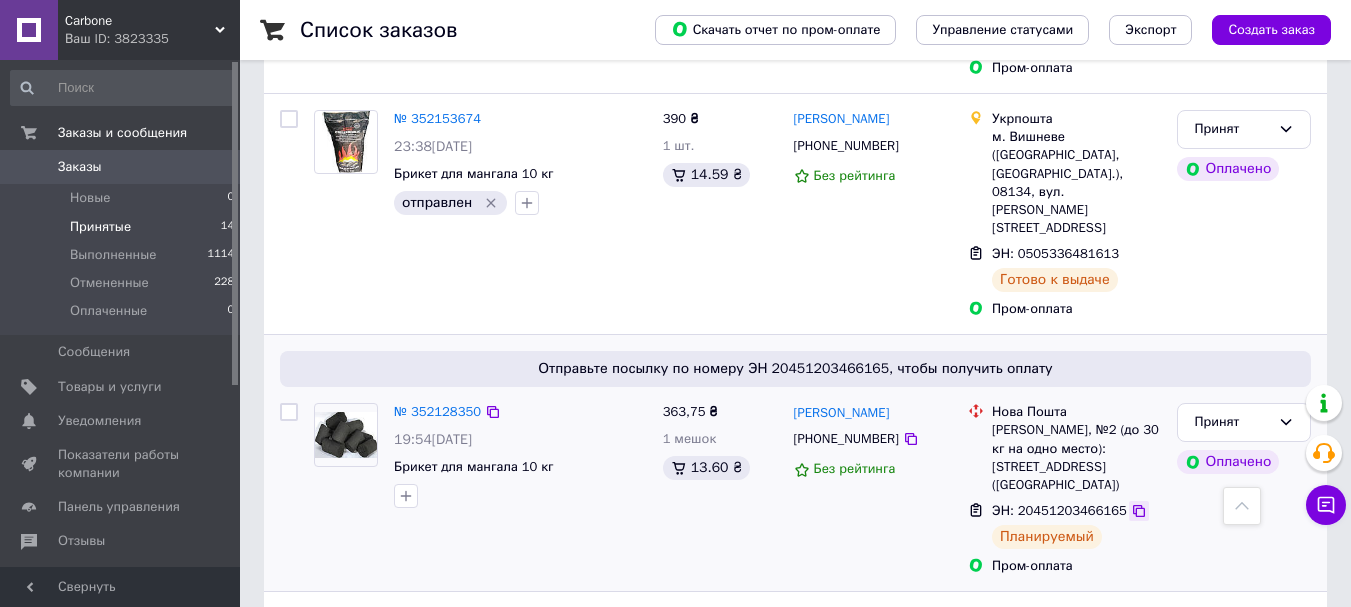 click 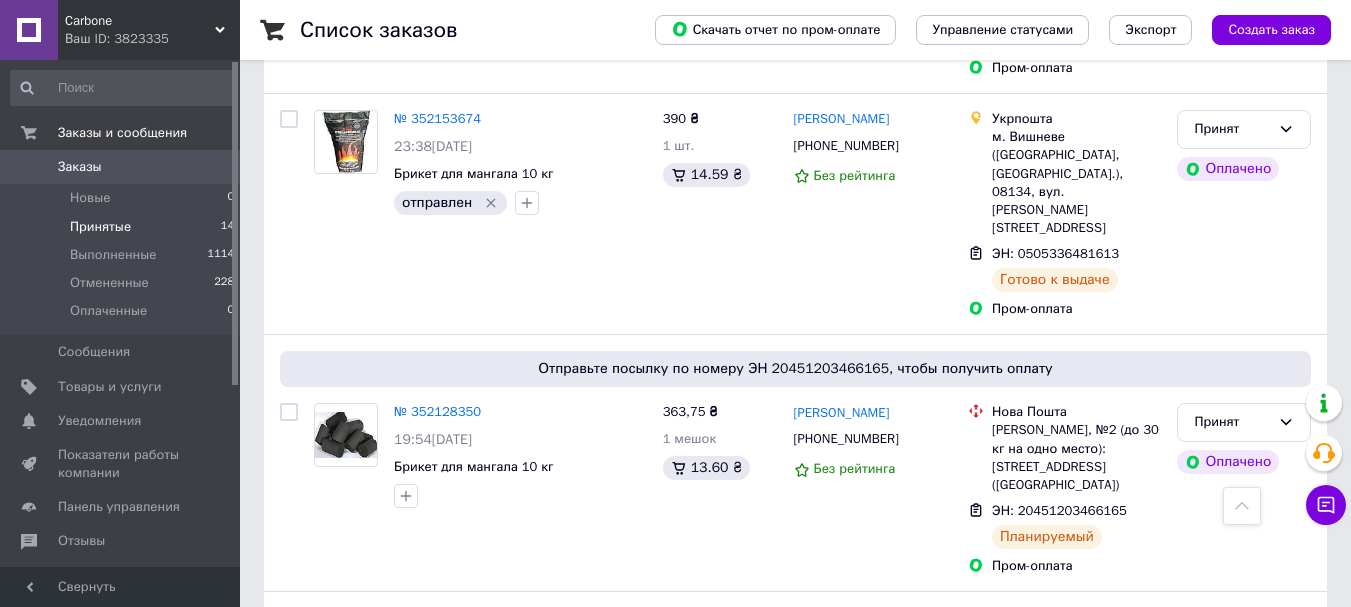 scroll, scrollTop: 341, scrollLeft: 0, axis: vertical 